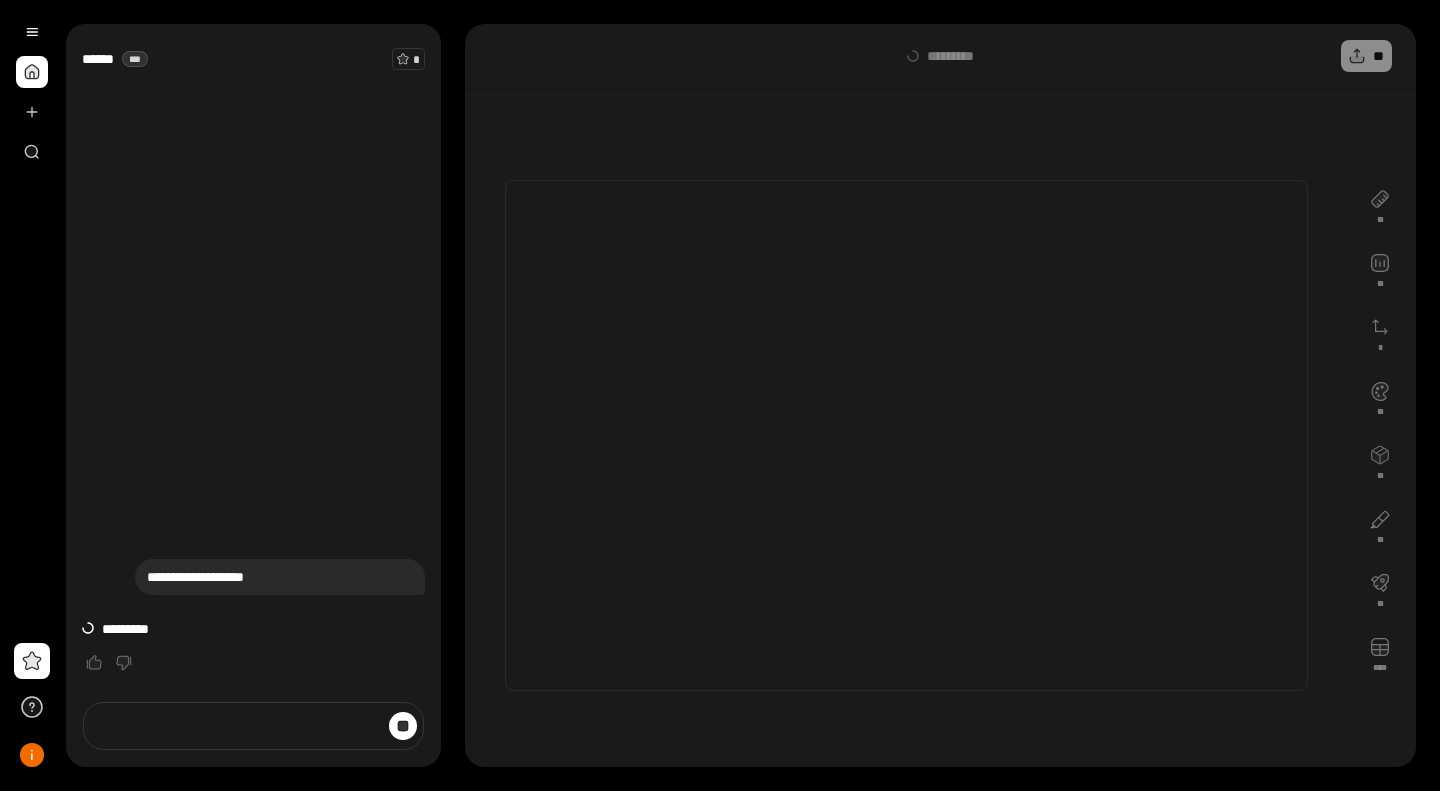 scroll, scrollTop: 0, scrollLeft: 0, axis: both 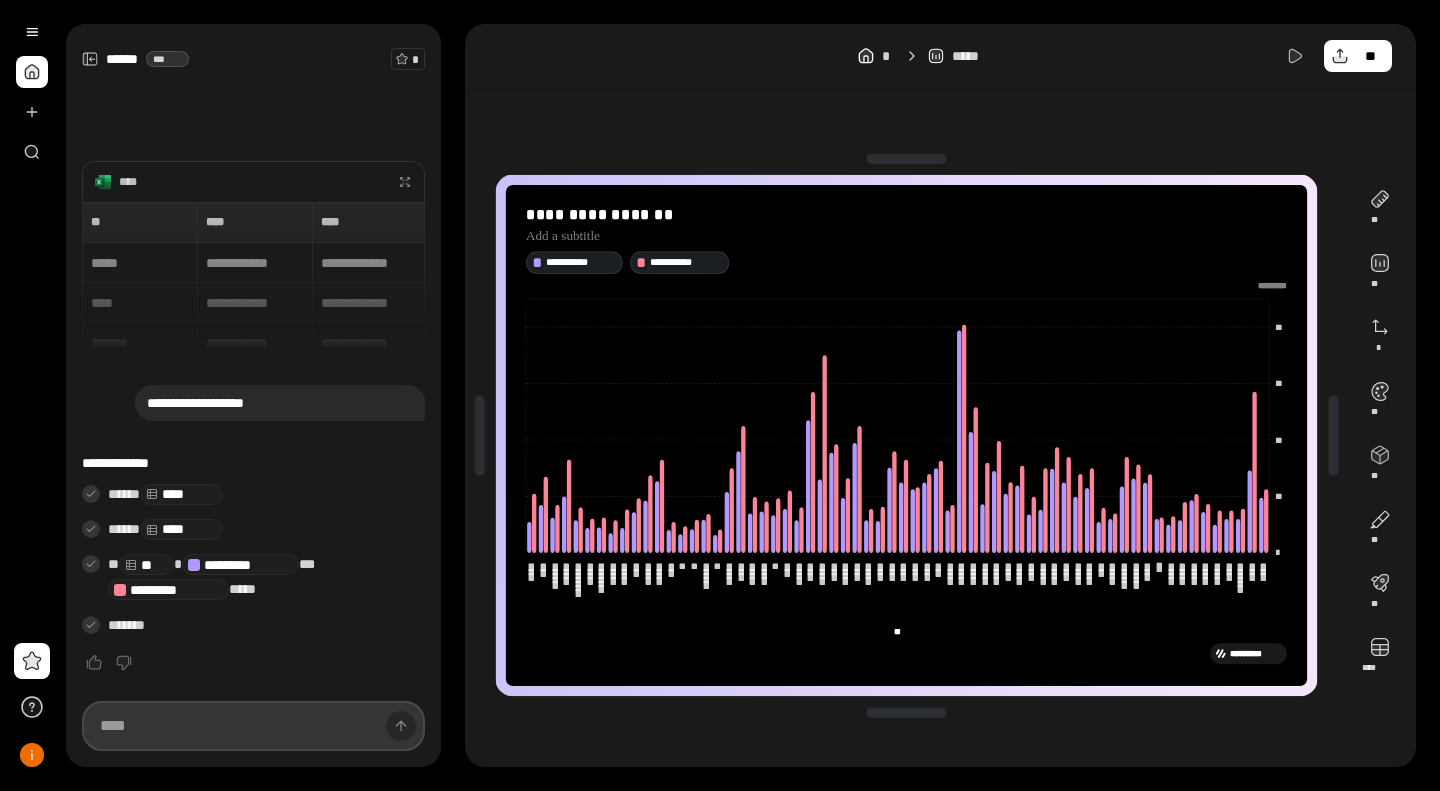click at bounding box center [253, 726] 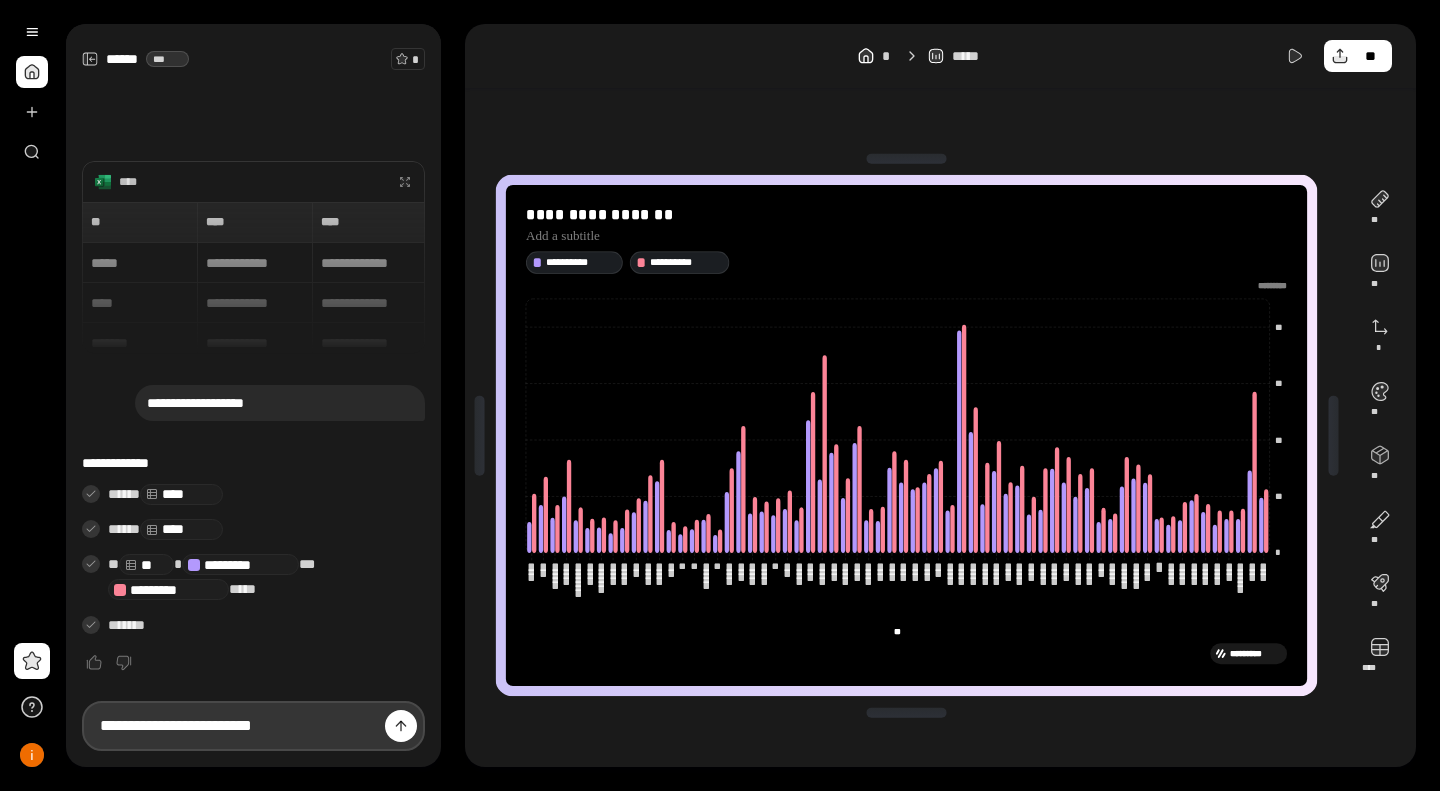 scroll, scrollTop: 0, scrollLeft: 63, axis: horizontal 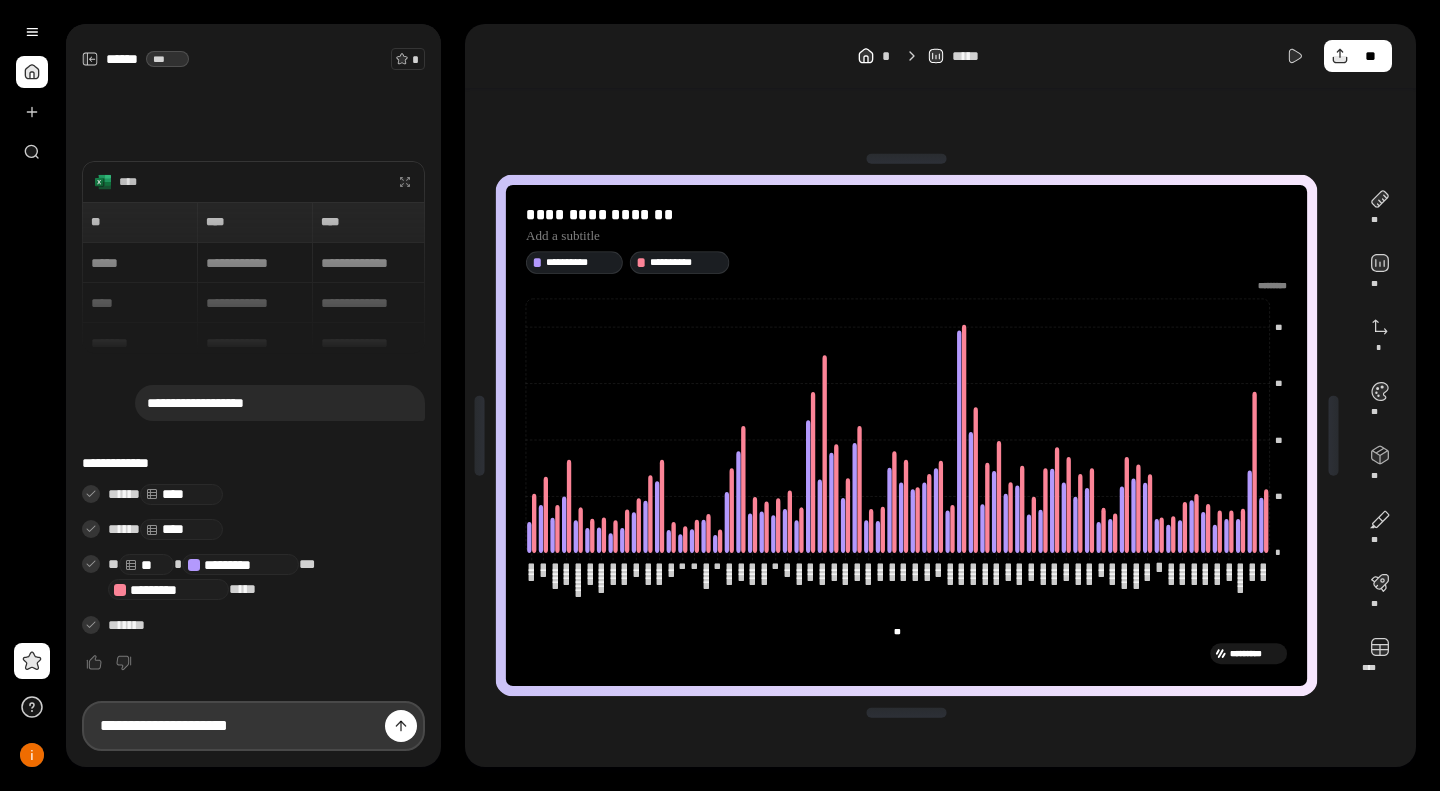 type on "**********" 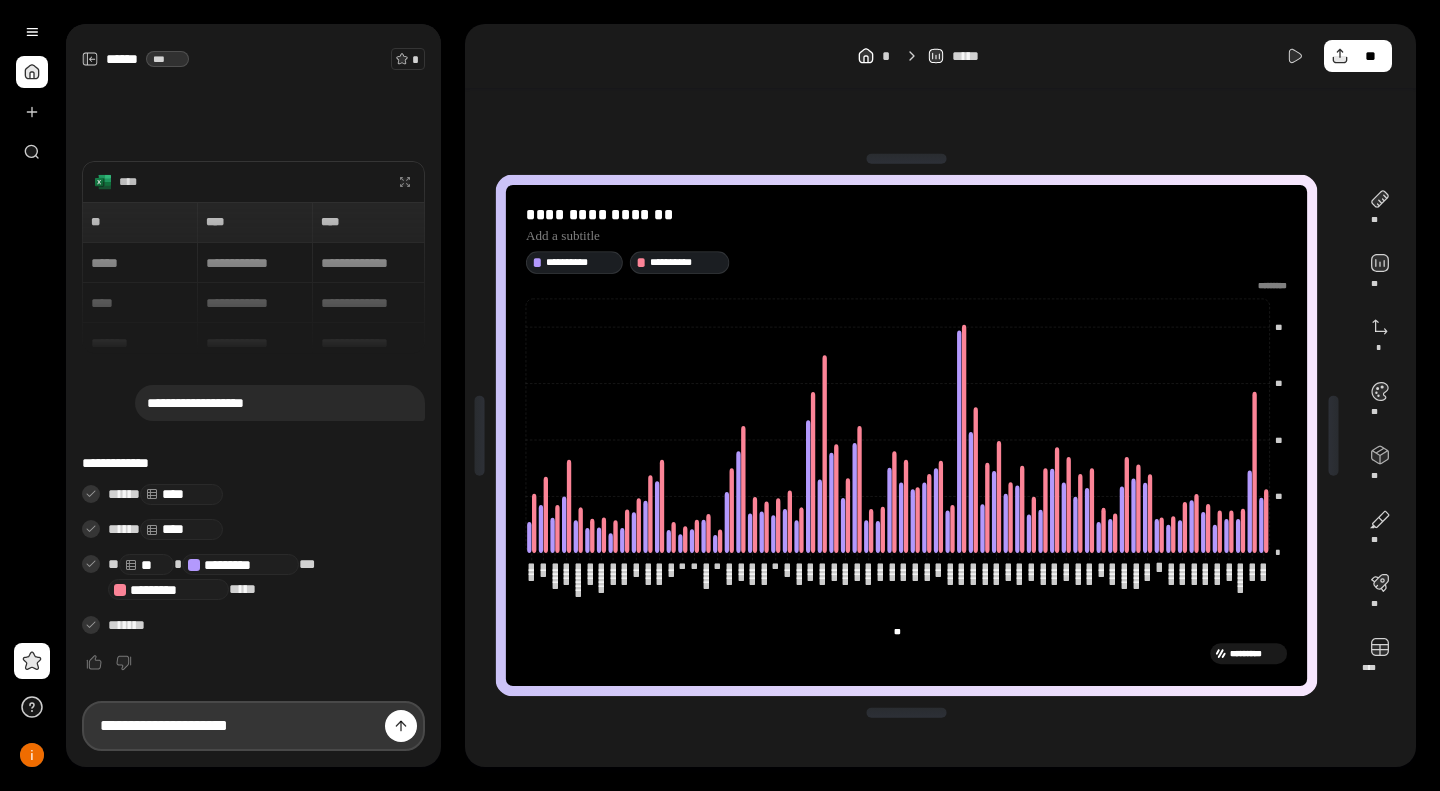 type 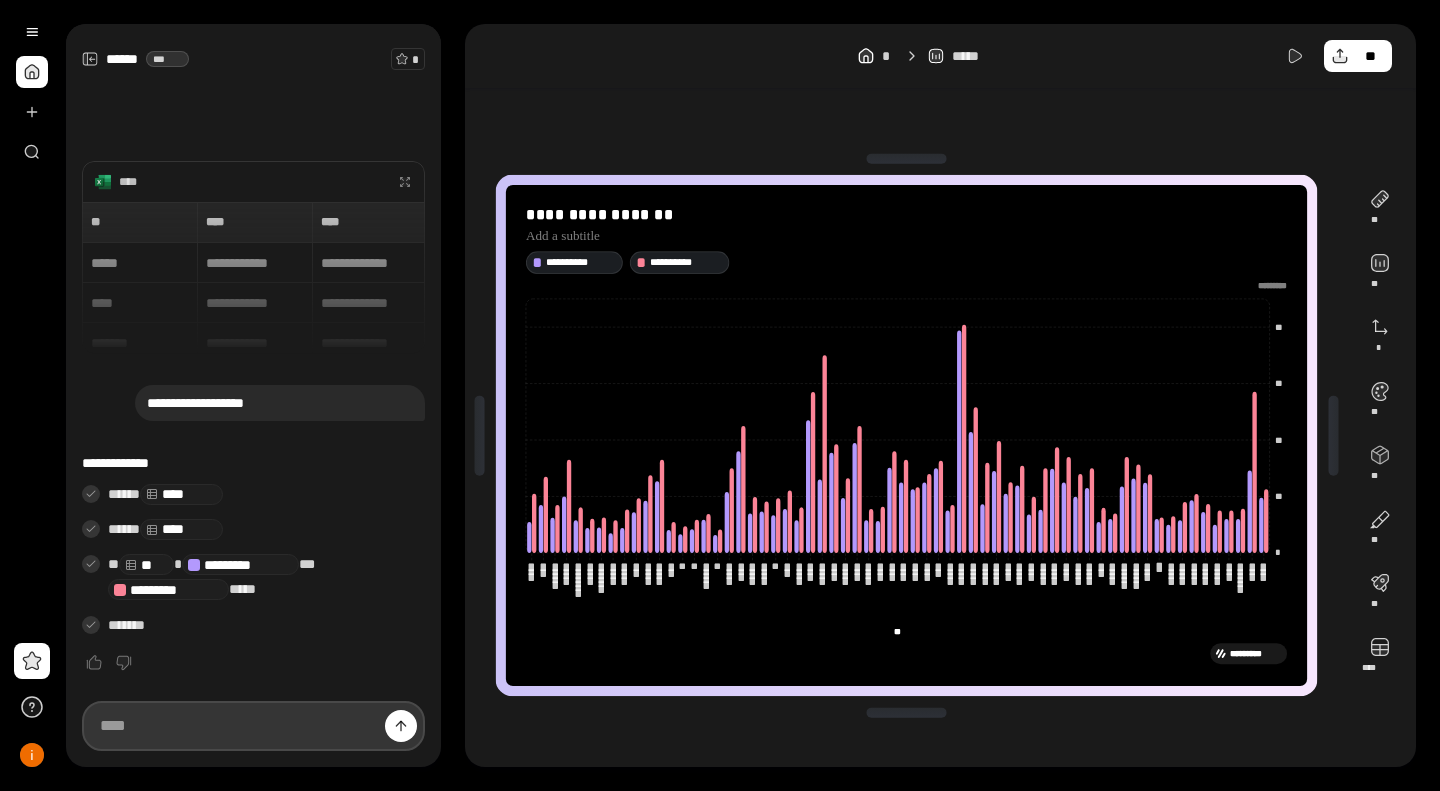 scroll, scrollTop: 0, scrollLeft: 0, axis: both 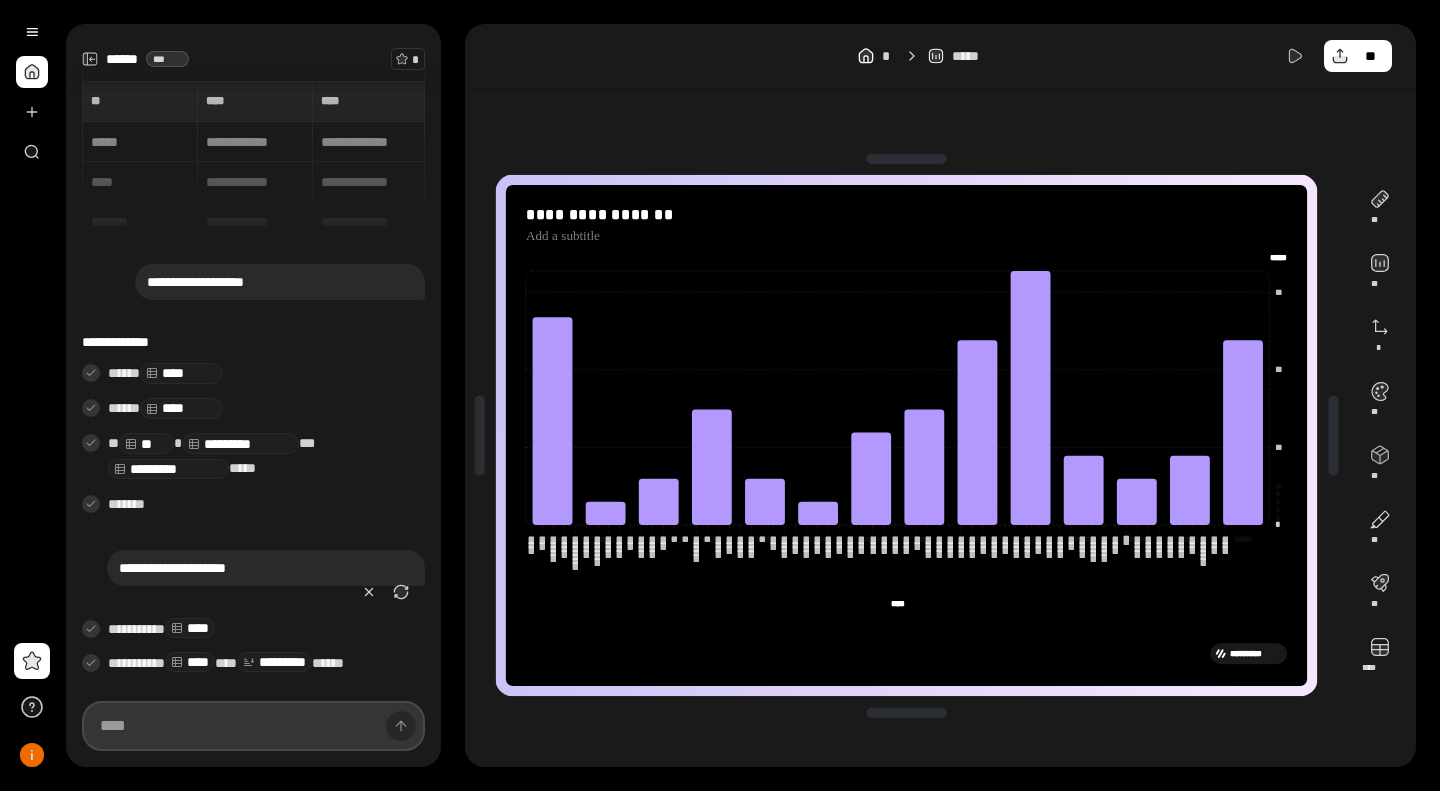 type on "*****" 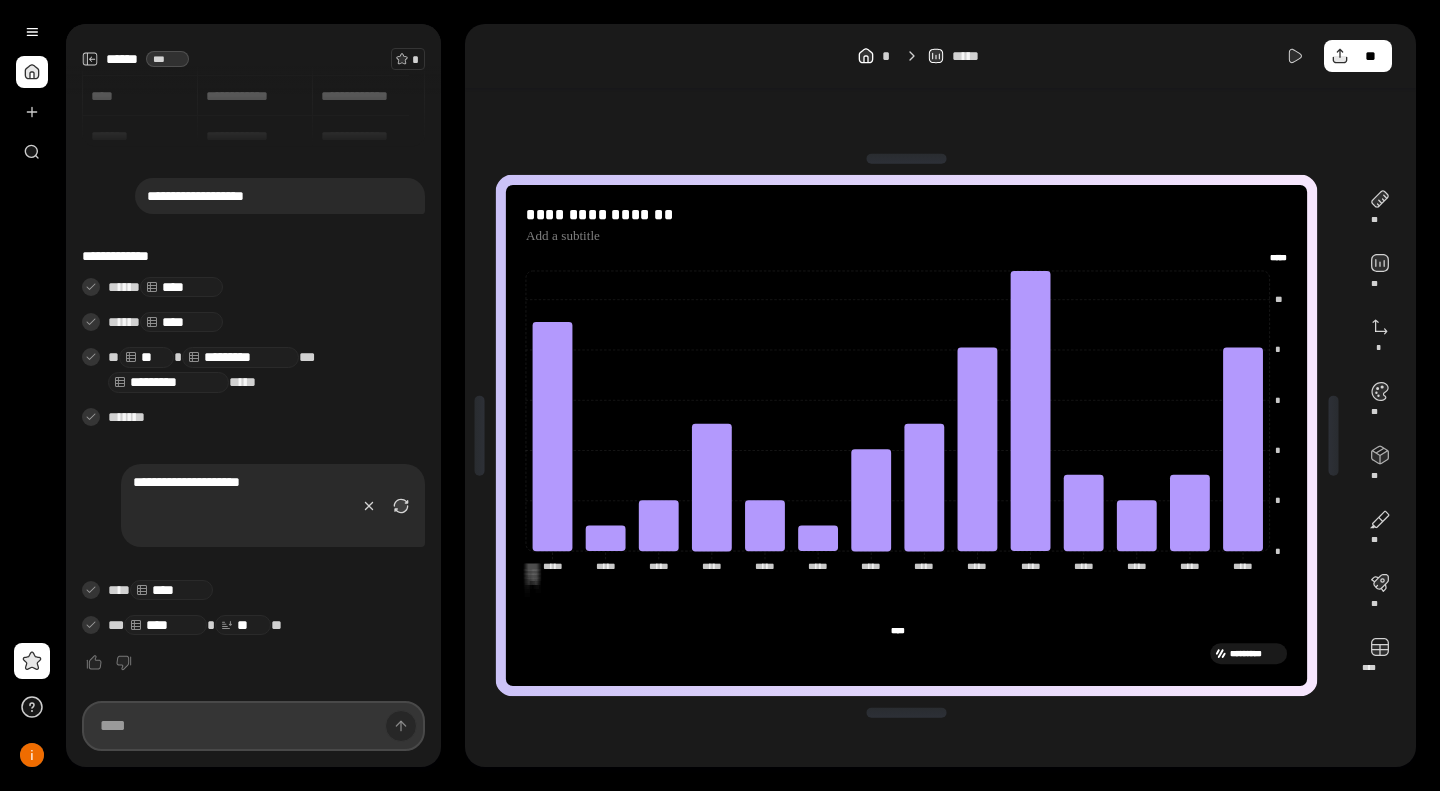 scroll, scrollTop: 85, scrollLeft: 0, axis: vertical 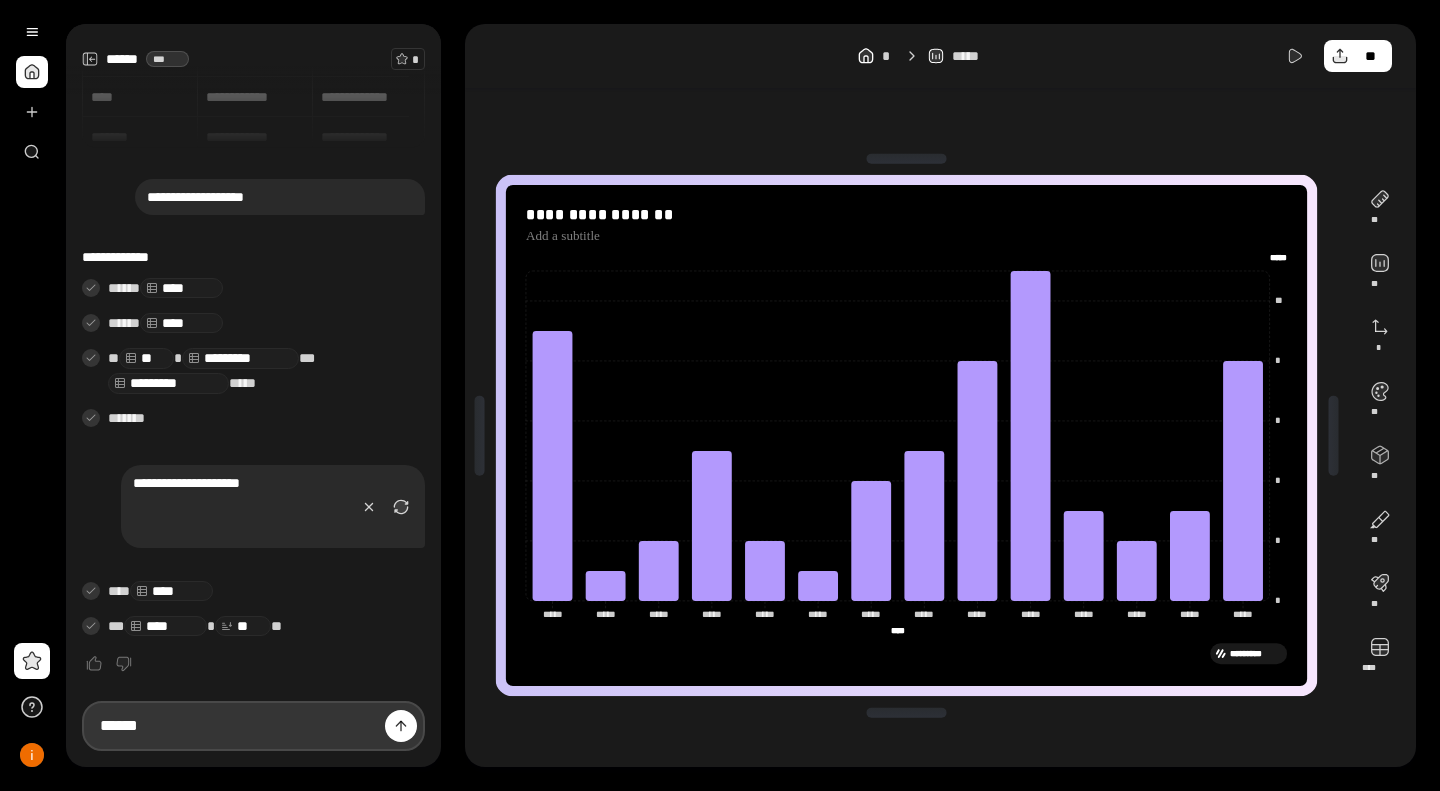 type on "******" 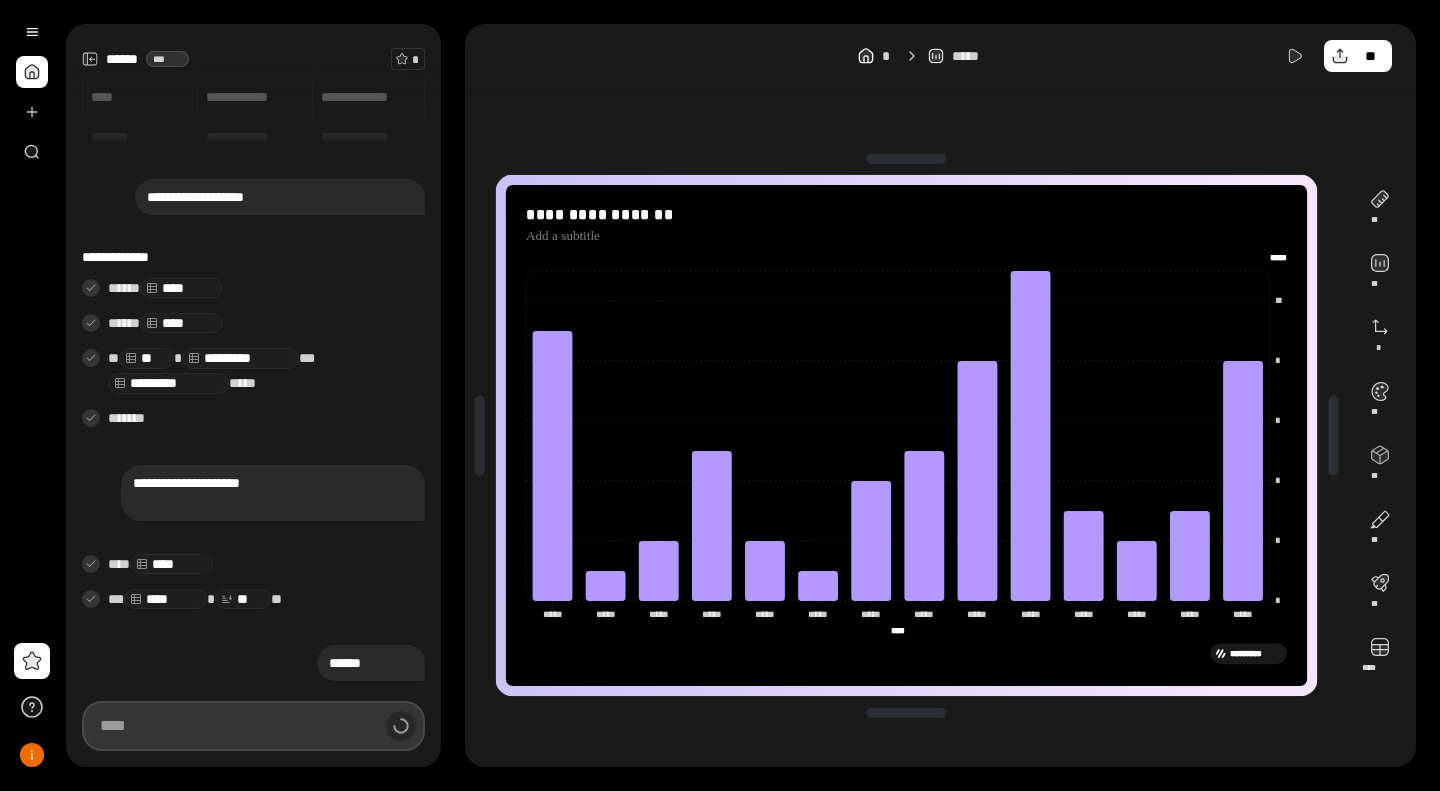 scroll, scrollTop: 89, scrollLeft: 0, axis: vertical 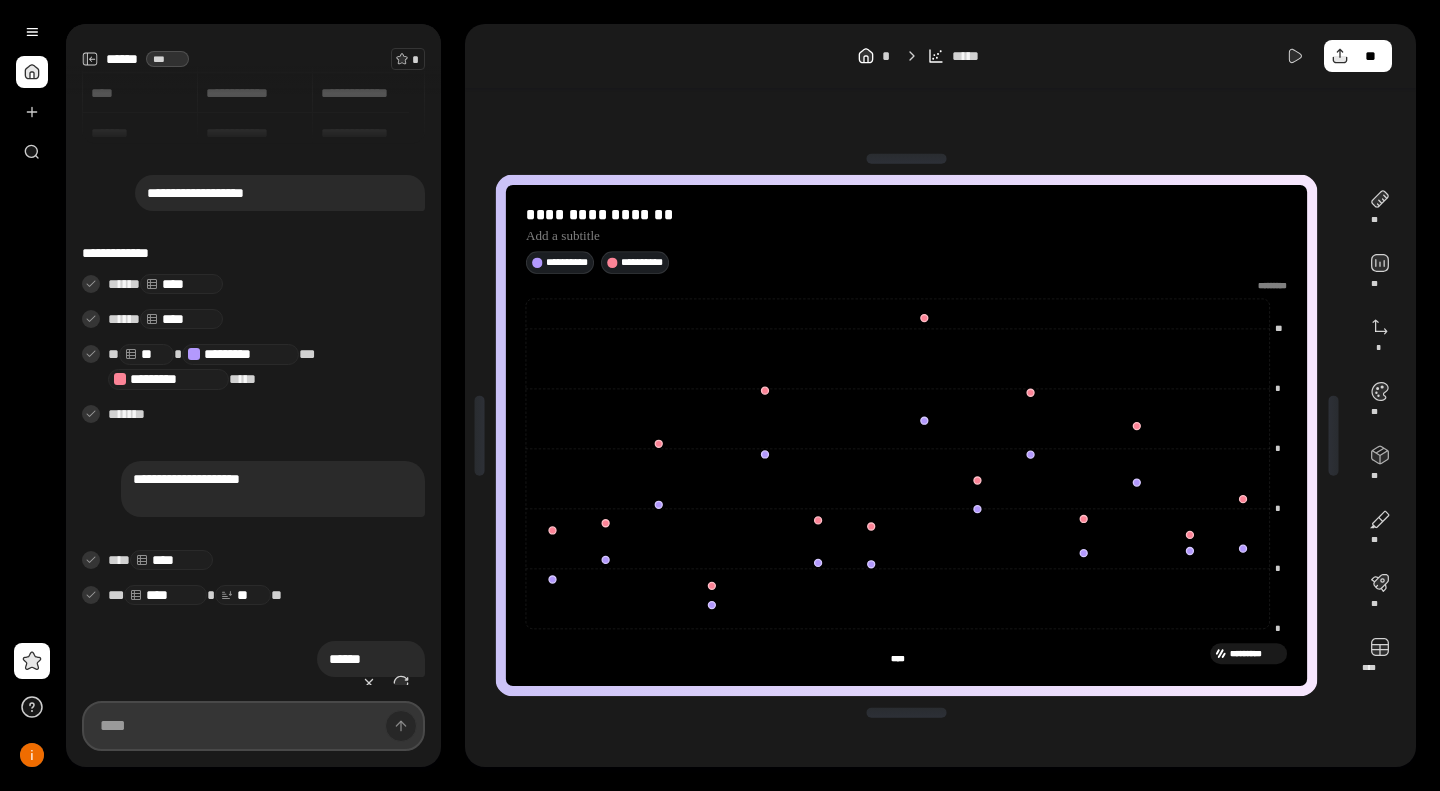 type 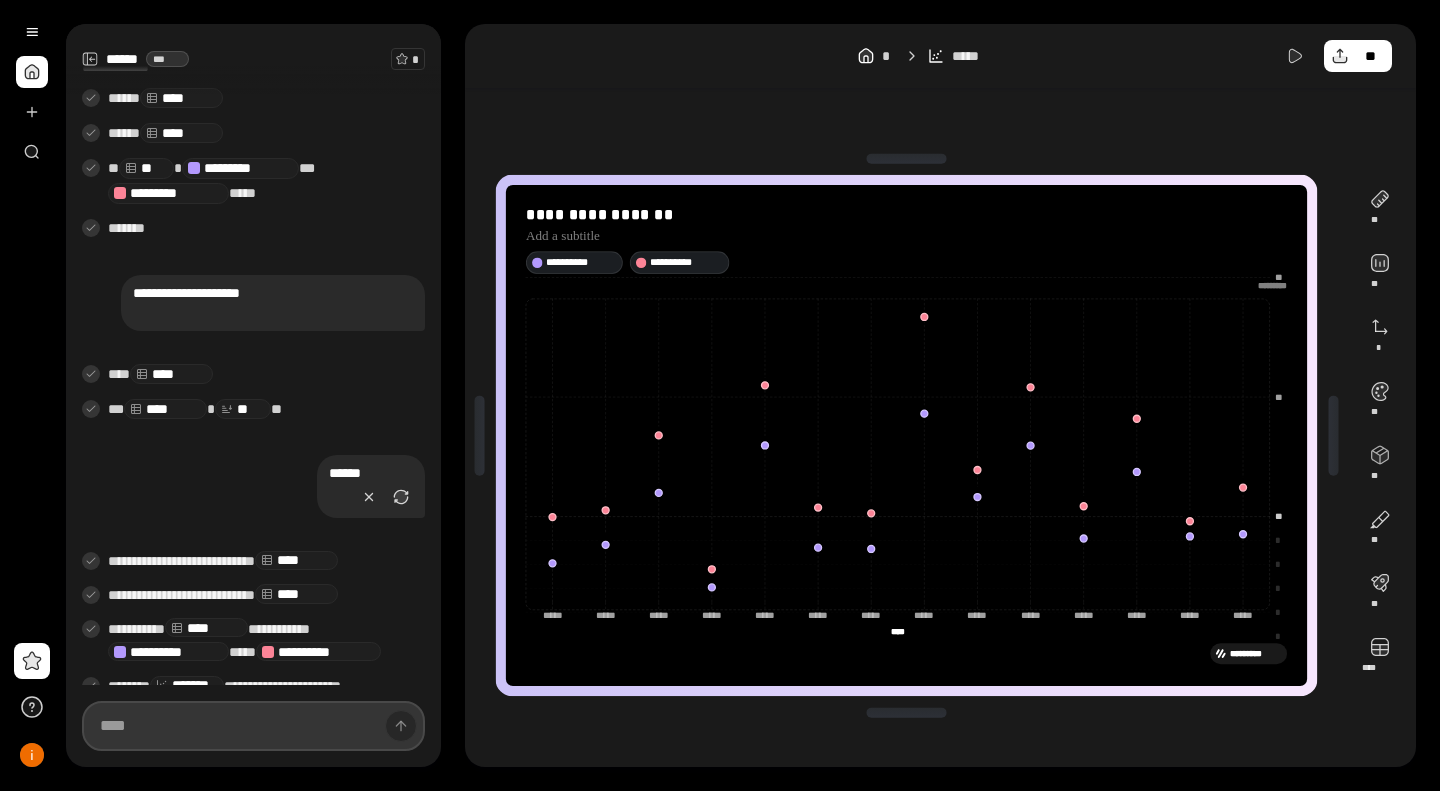 scroll, scrollTop: 334, scrollLeft: 0, axis: vertical 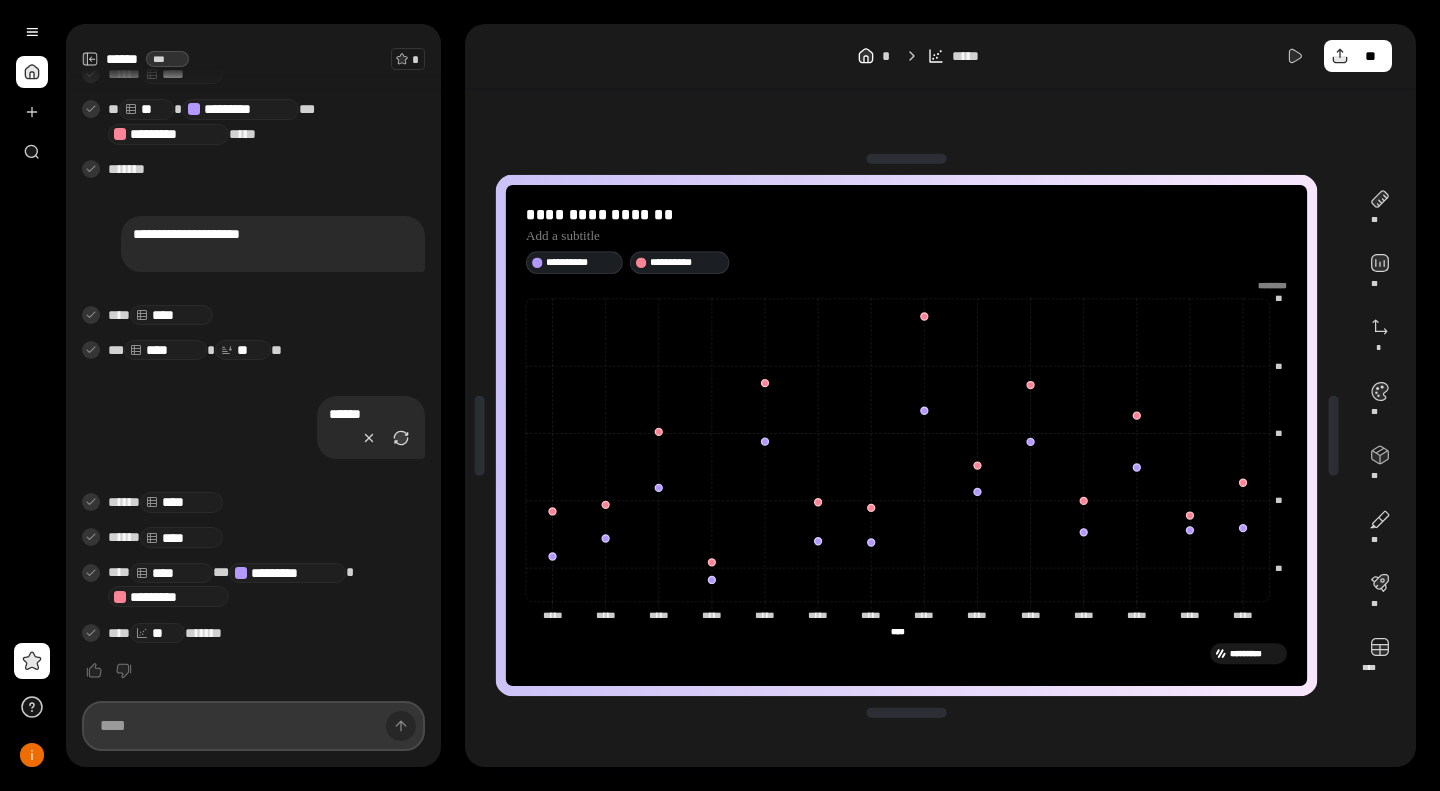 click at bounding box center [253, 726] 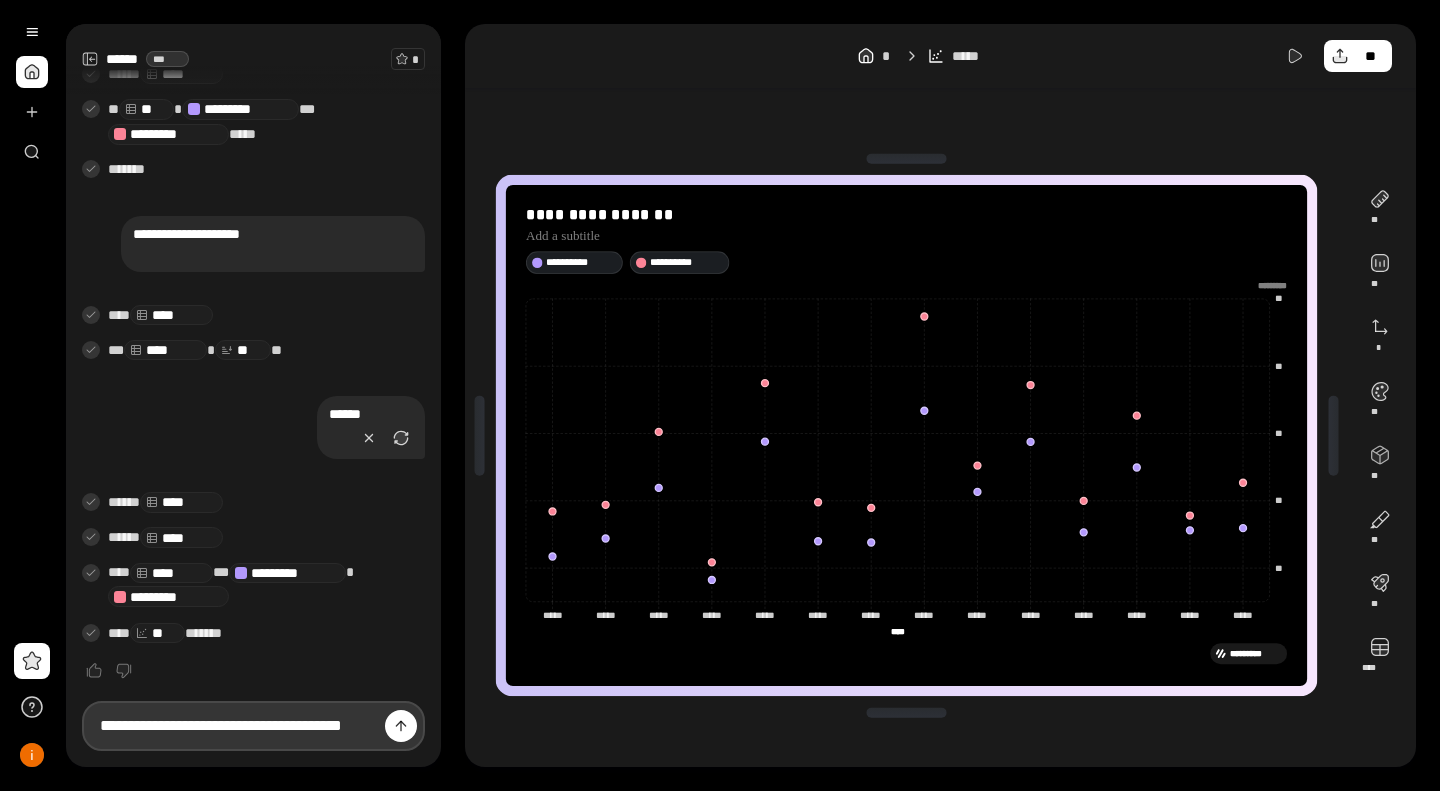 scroll, scrollTop: 0, scrollLeft: 365, axis: horizontal 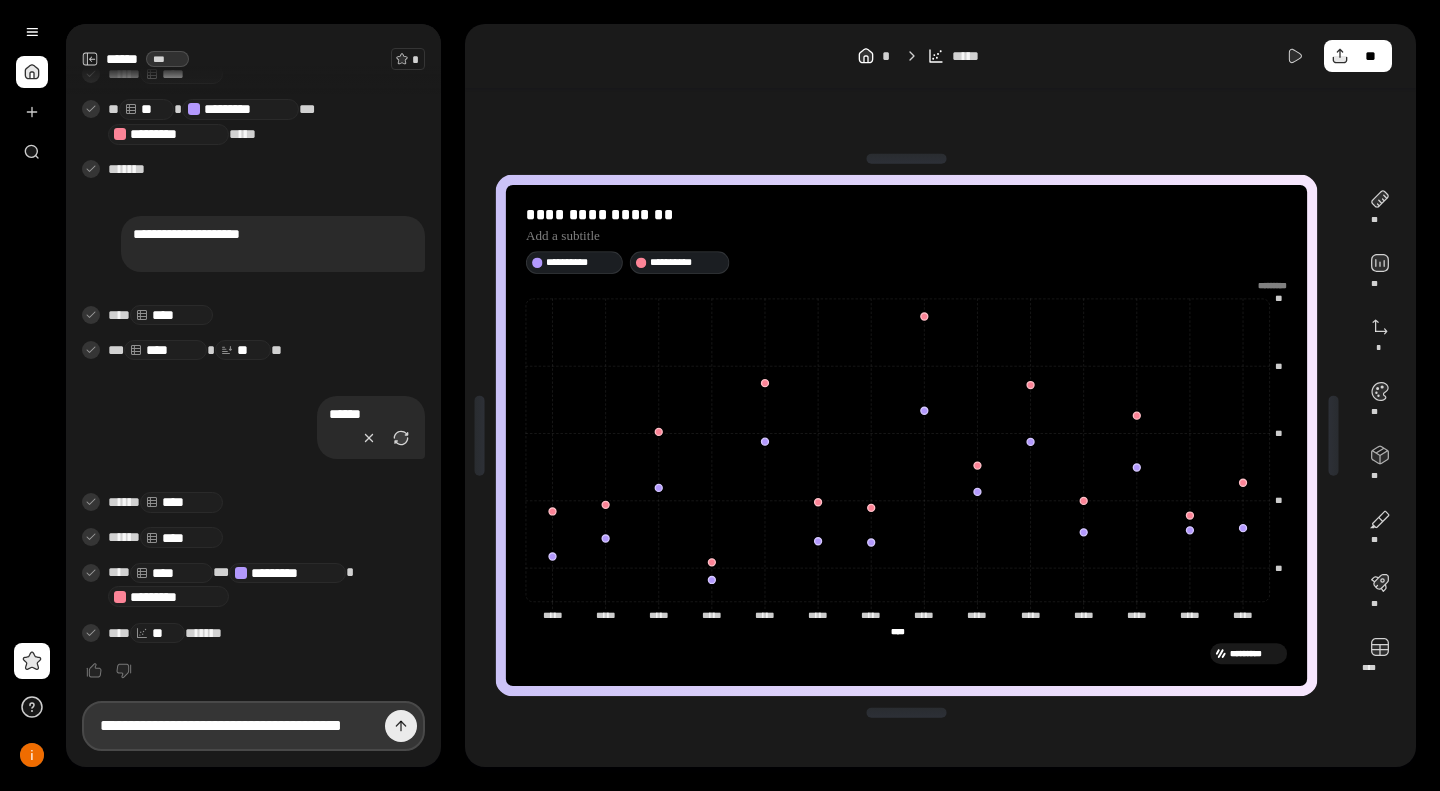 type on "**********" 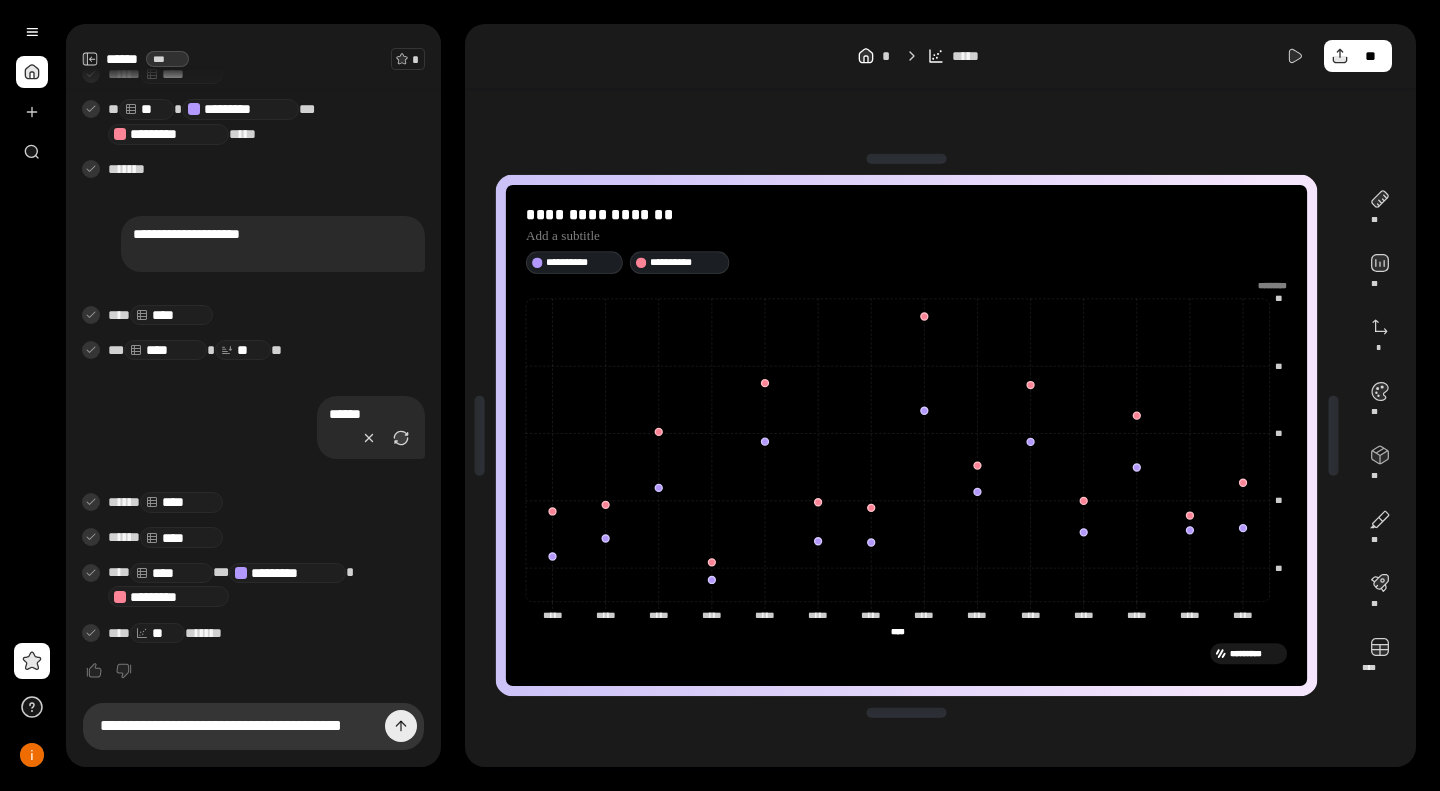 click at bounding box center [401, 726] 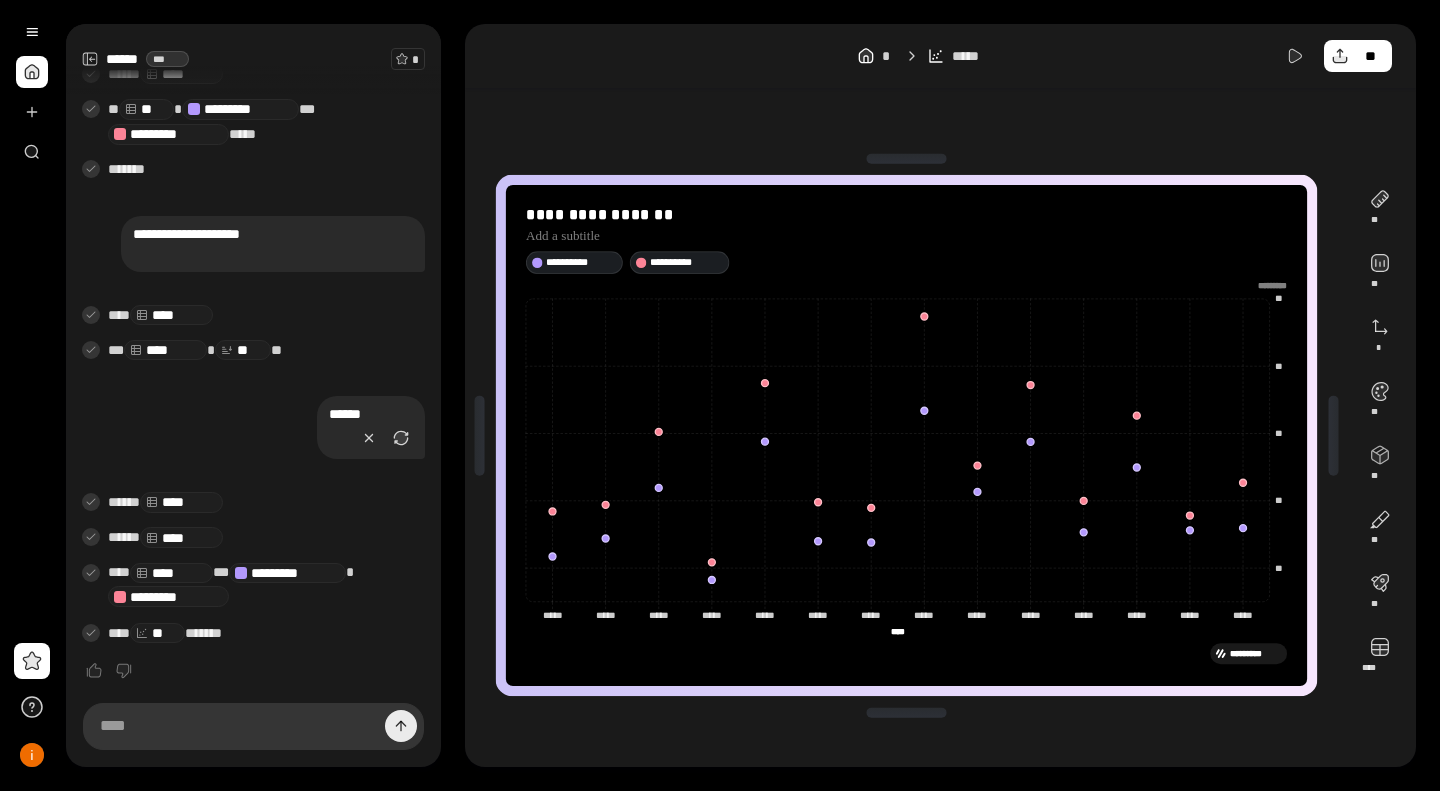 scroll, scrollTop: 0, scrollLeft: 0, axis: both 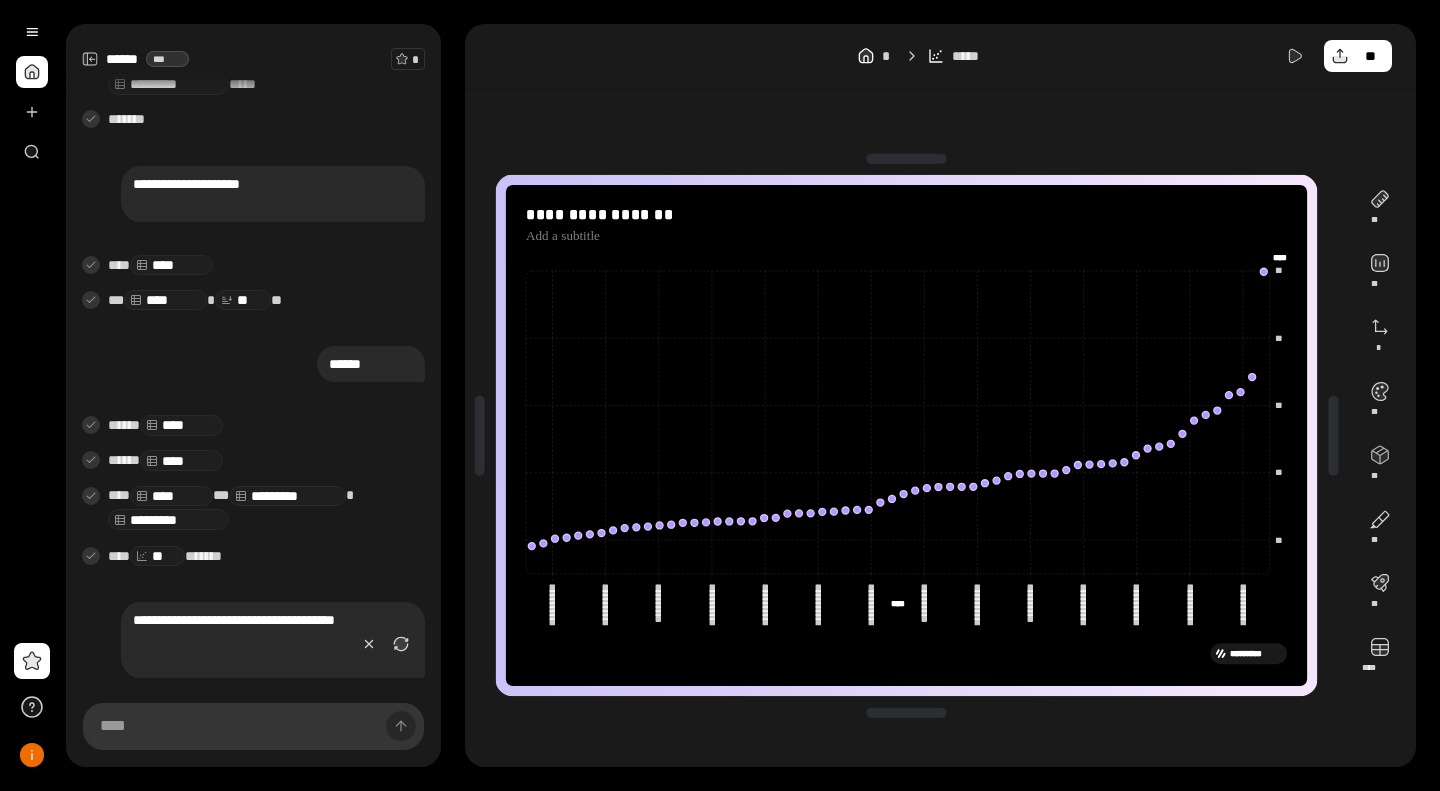 type on "****" 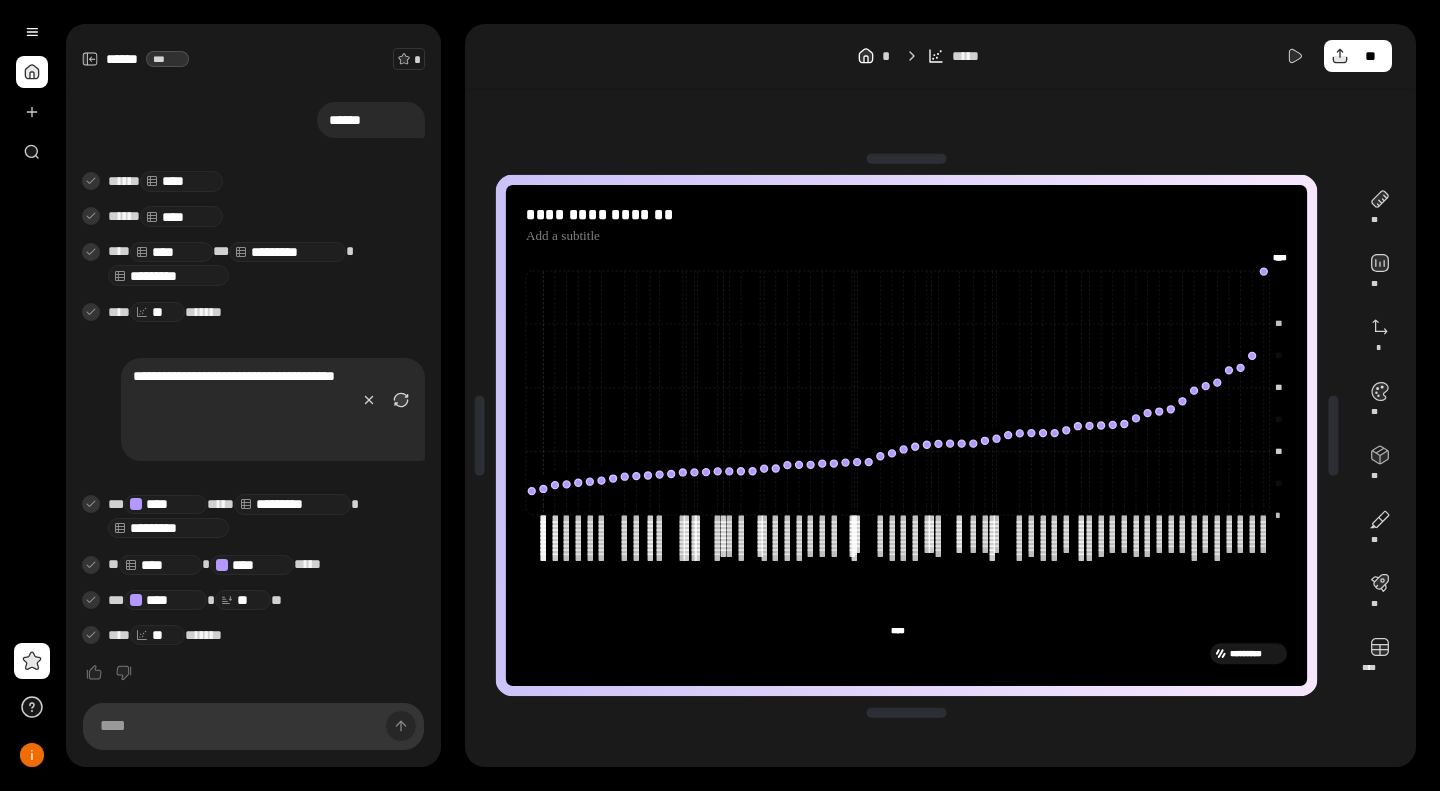 scroll, scrollTop: 636, scrollLeft: 0, axis: vertical 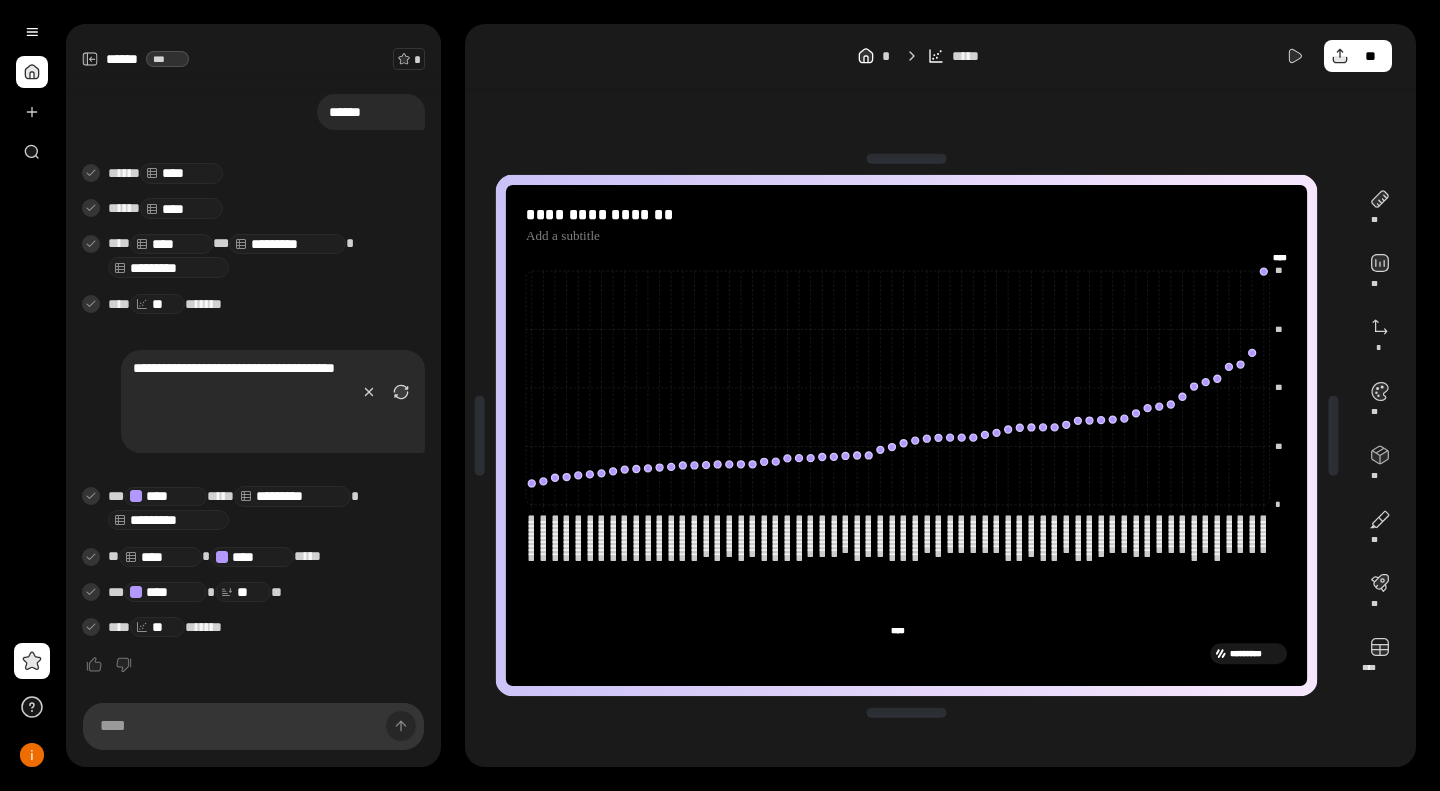 drag, startPoint x: 690, startPoint y: 585, endPoint x: 1063, endPoint y: 562, distance: 373.70844 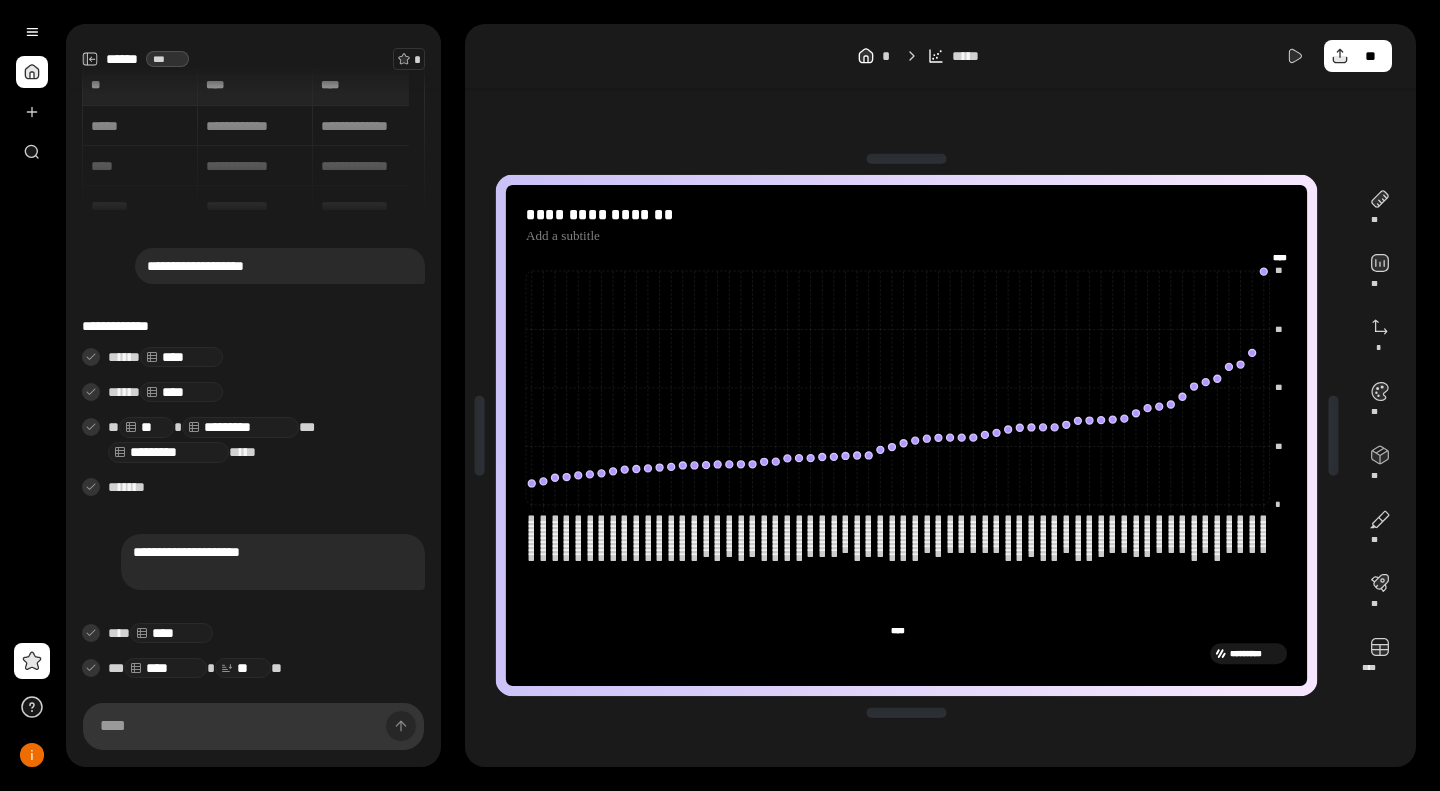 scroll, scrollTop: 0, scrollLeft: 0, axis: both 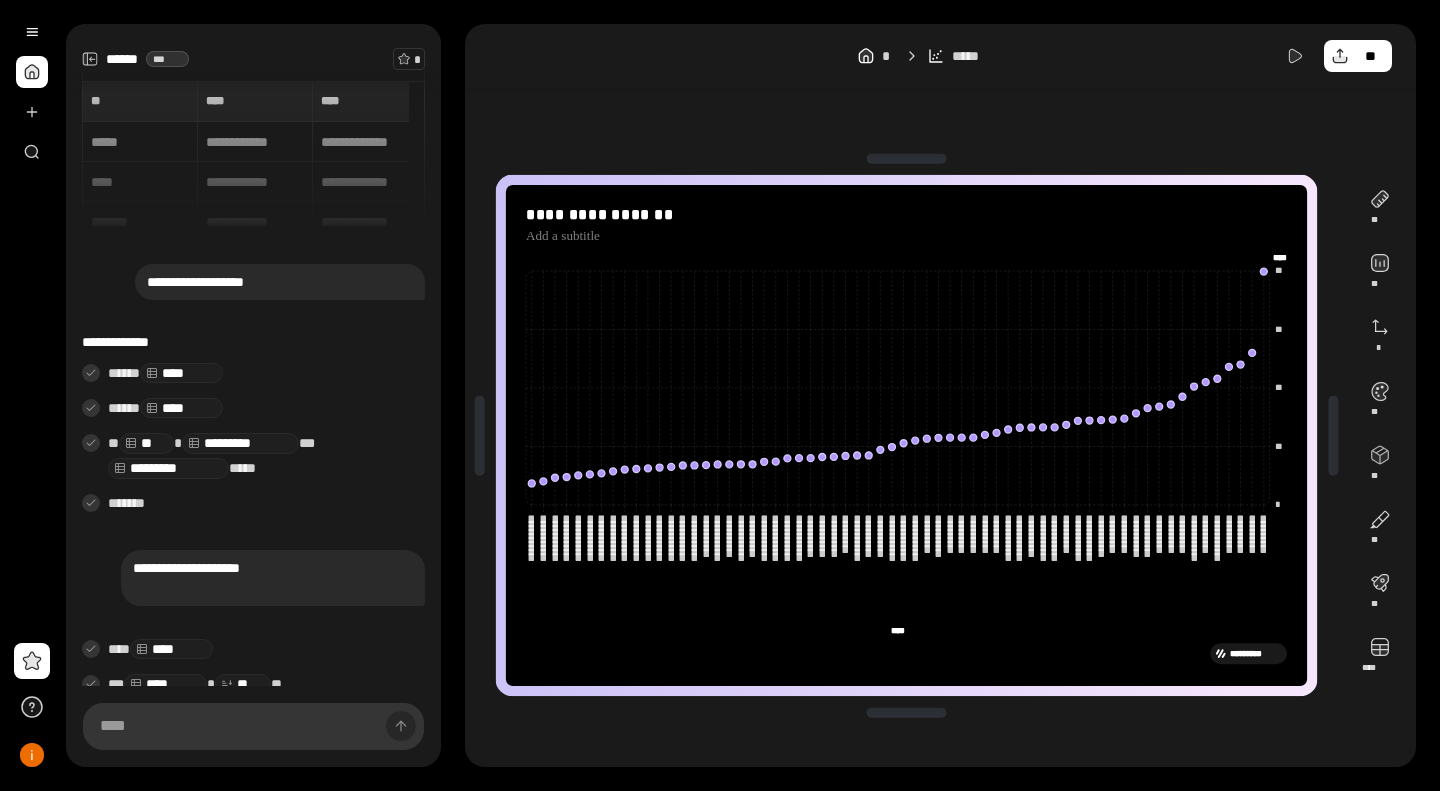 click on "**********" at bounding box center (253, 157) 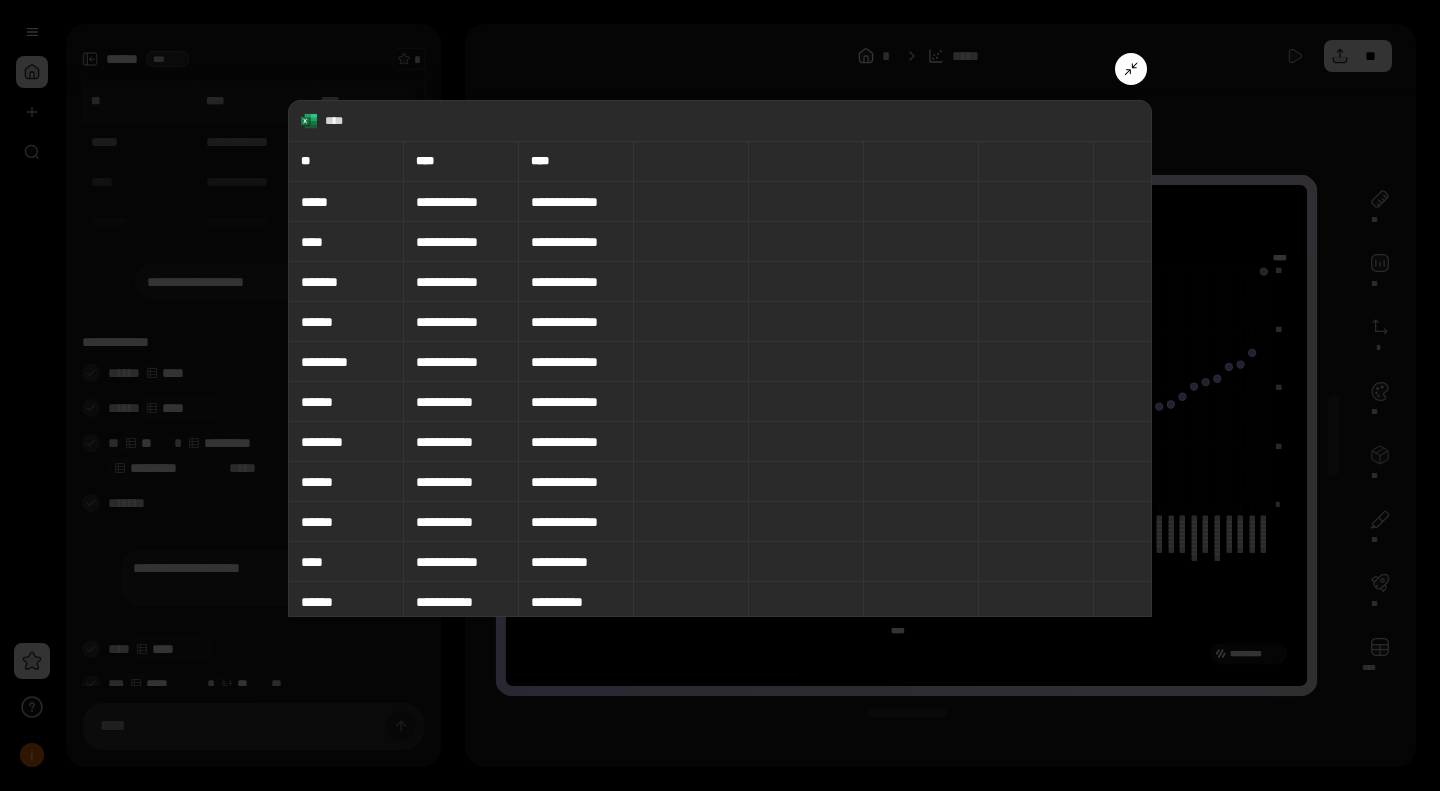 click at bounding box center [1131, 69] 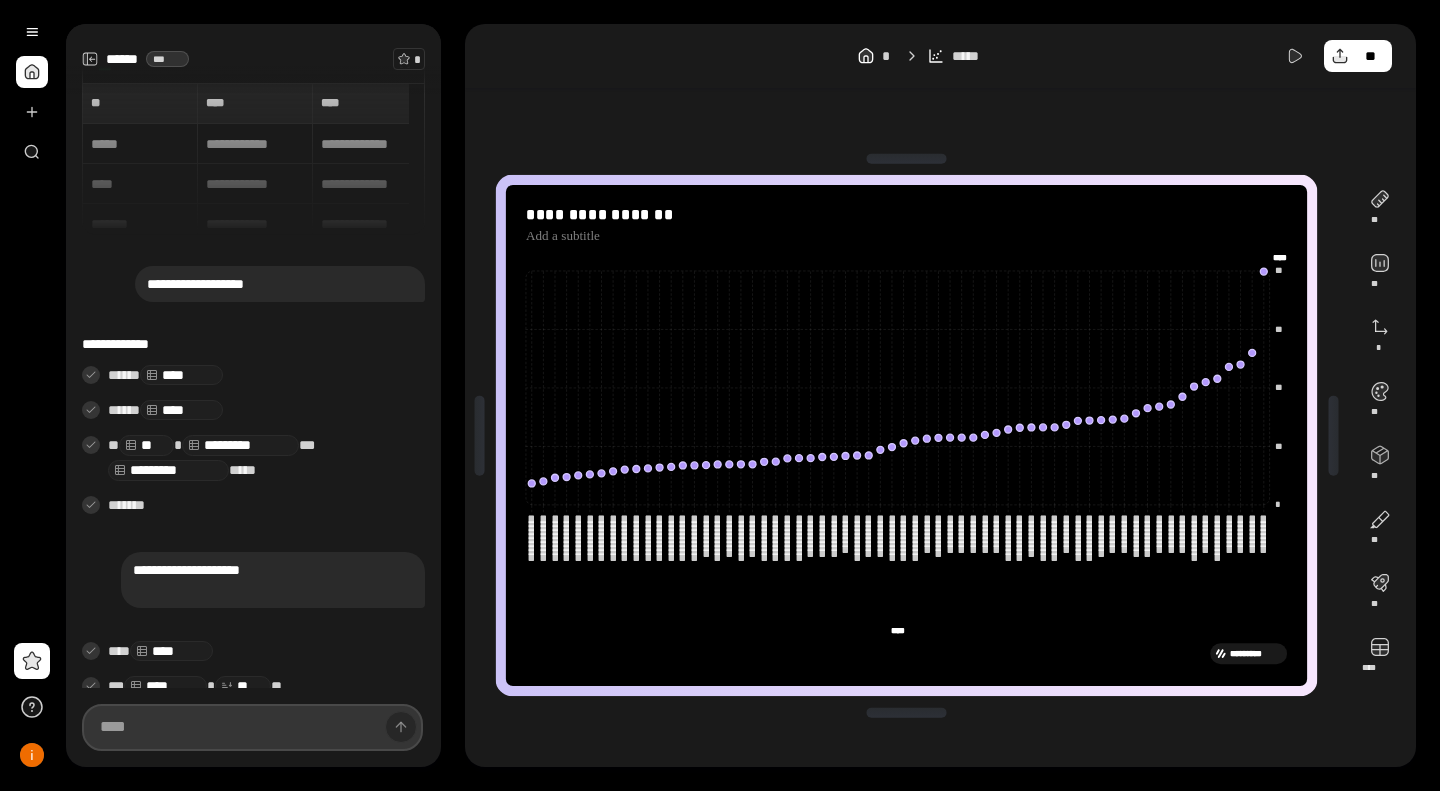 click at bounding box center [252, 727] 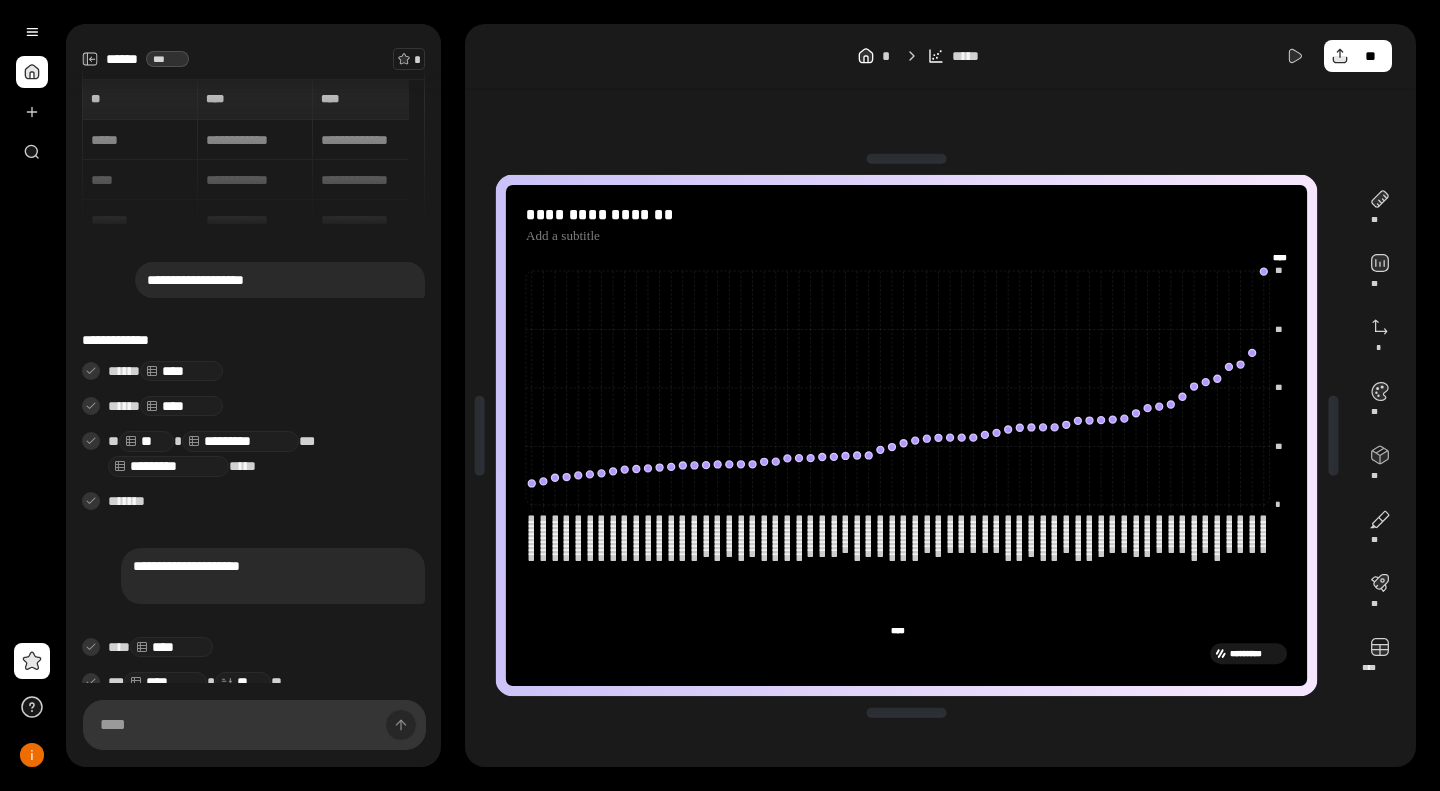 click at bounding box center [32, 72] 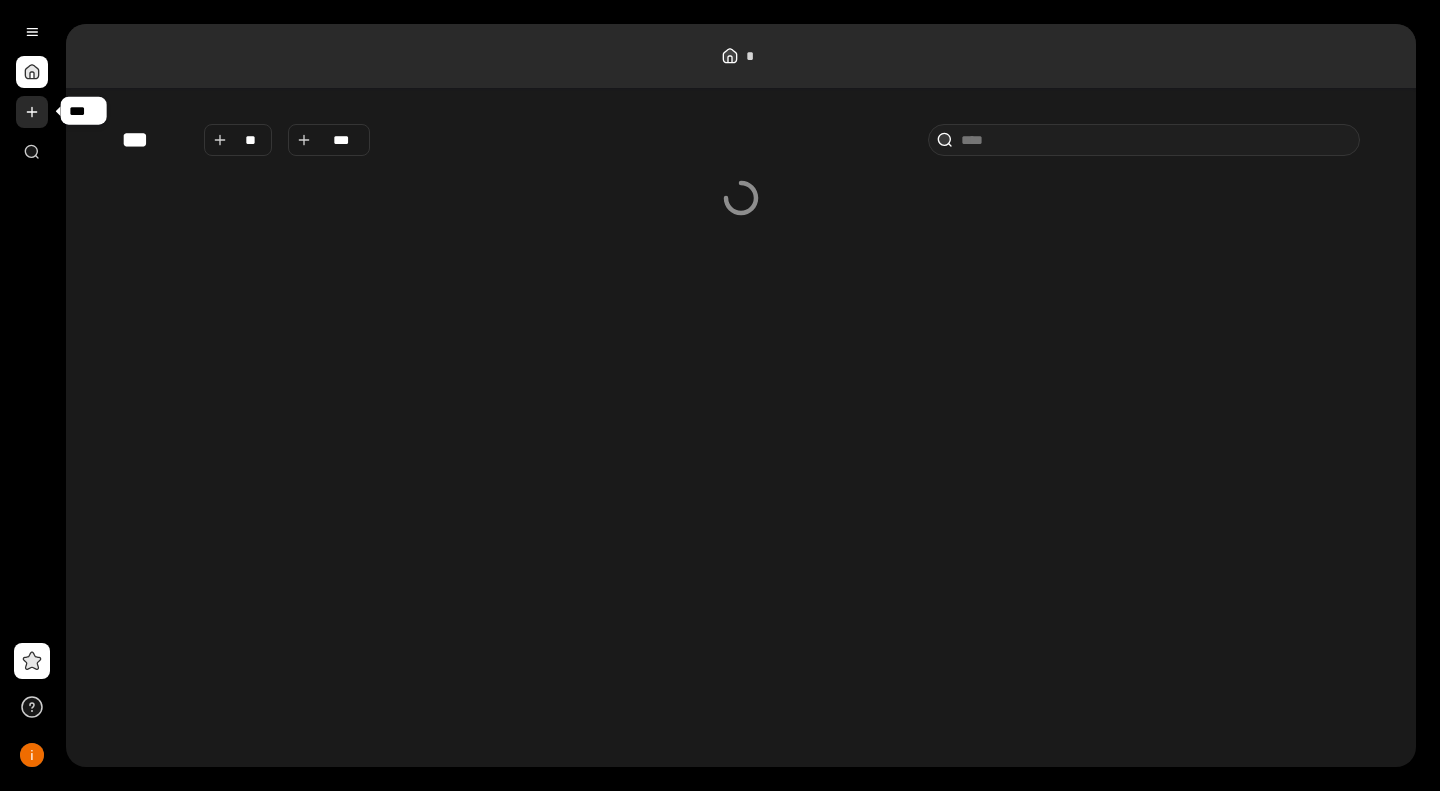 click at bounding box center (32, 112) 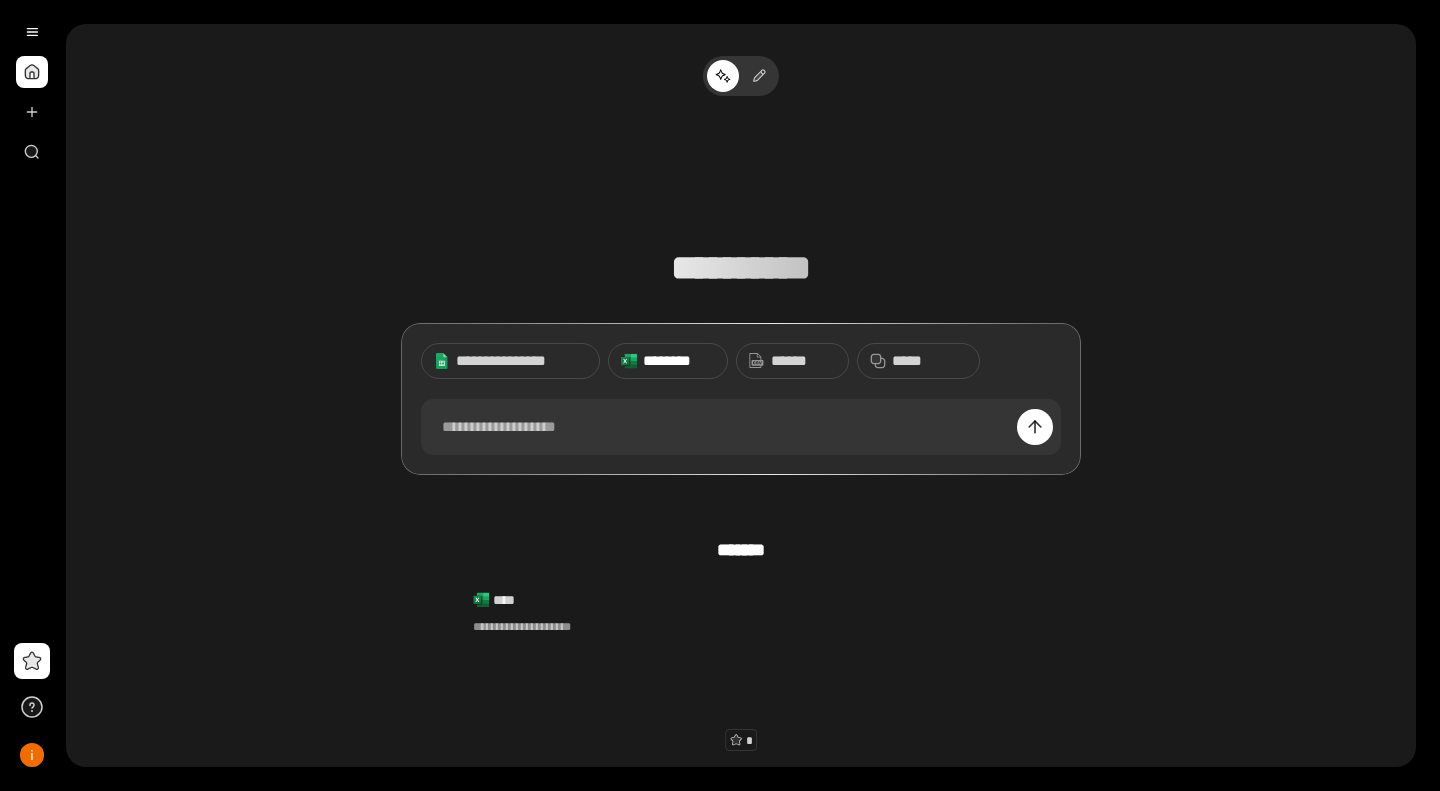 click on "********" at bounding box center (667, 360) 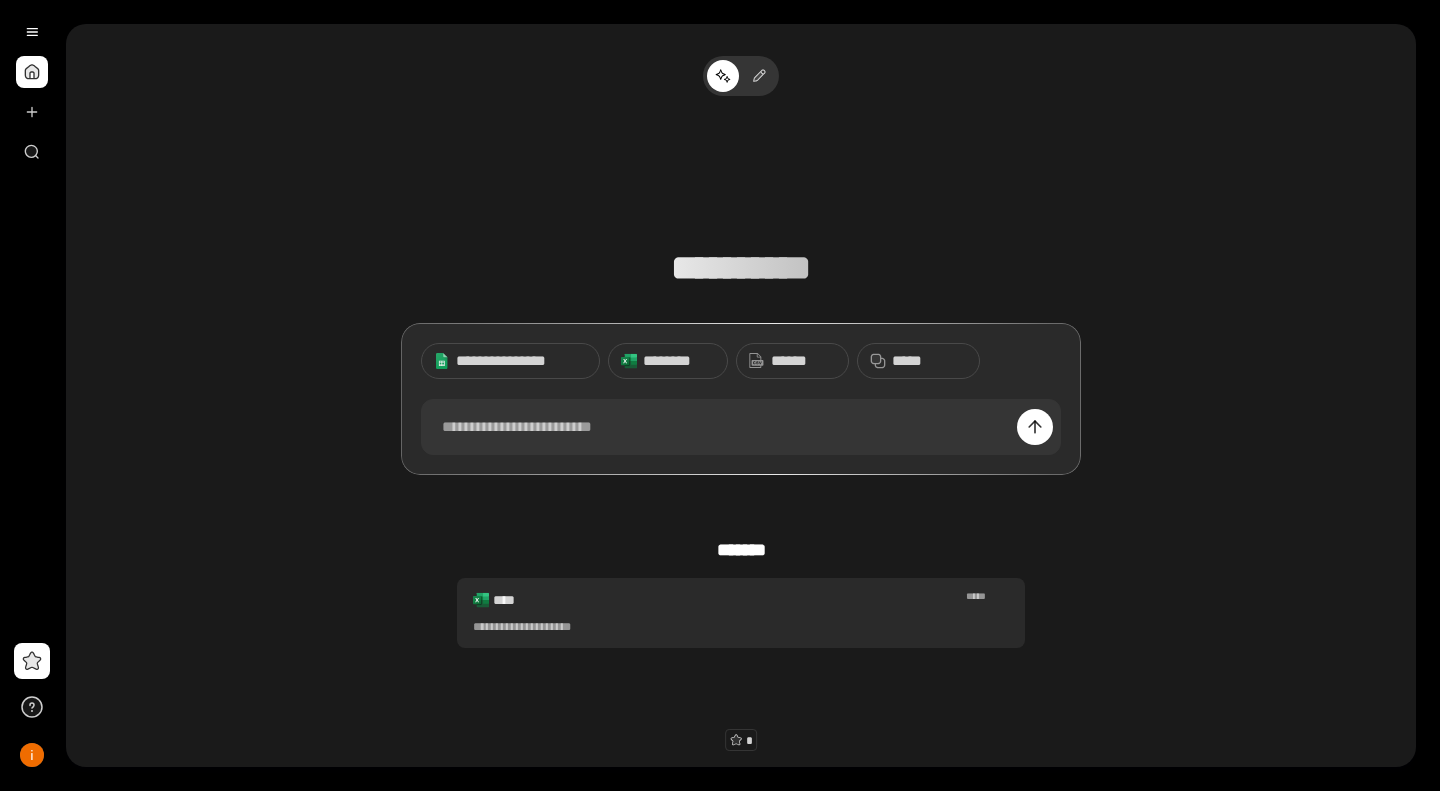 click on "****" at bounding box center [504, 600] 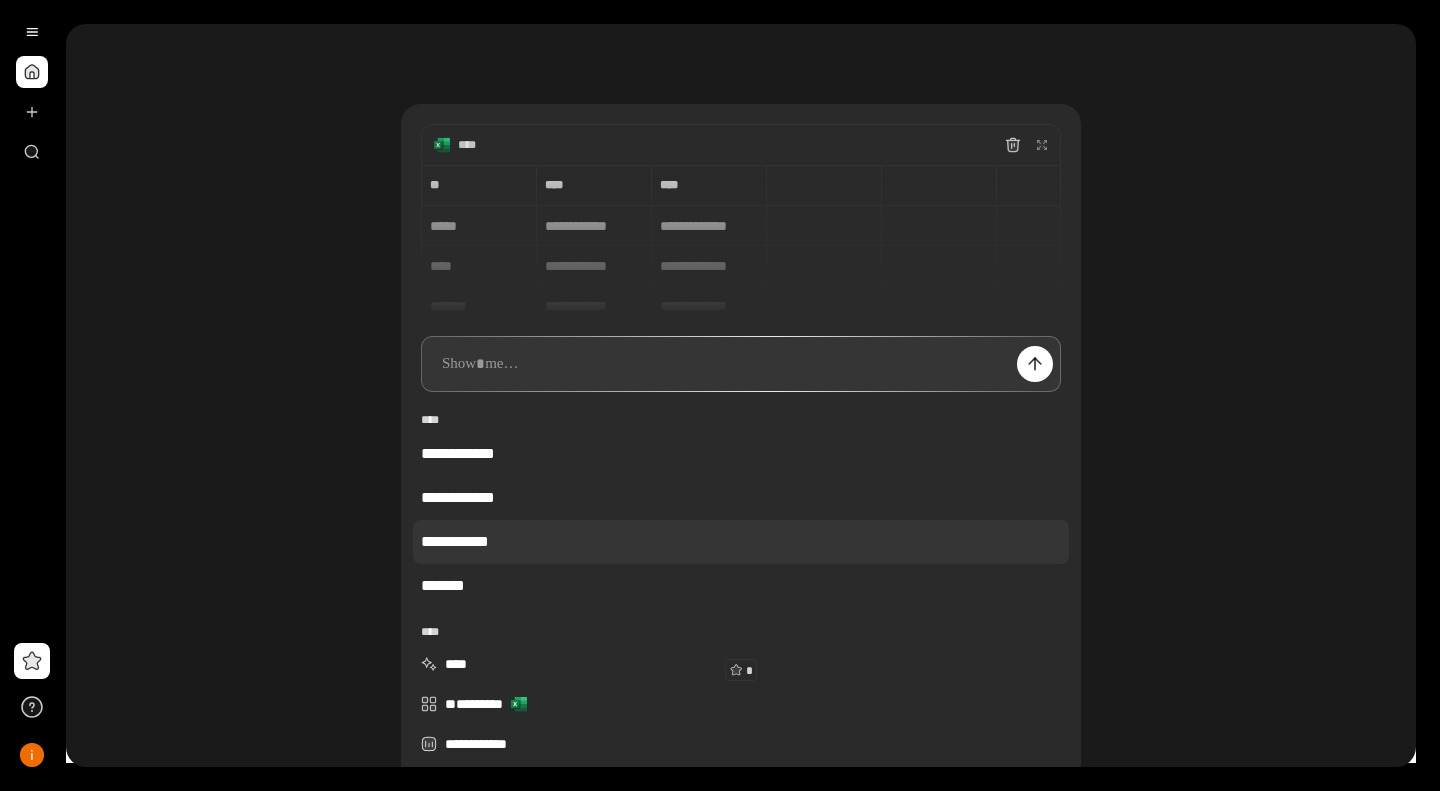 scroll, scrollTop: 0, scrollLeft: 0, axis: both 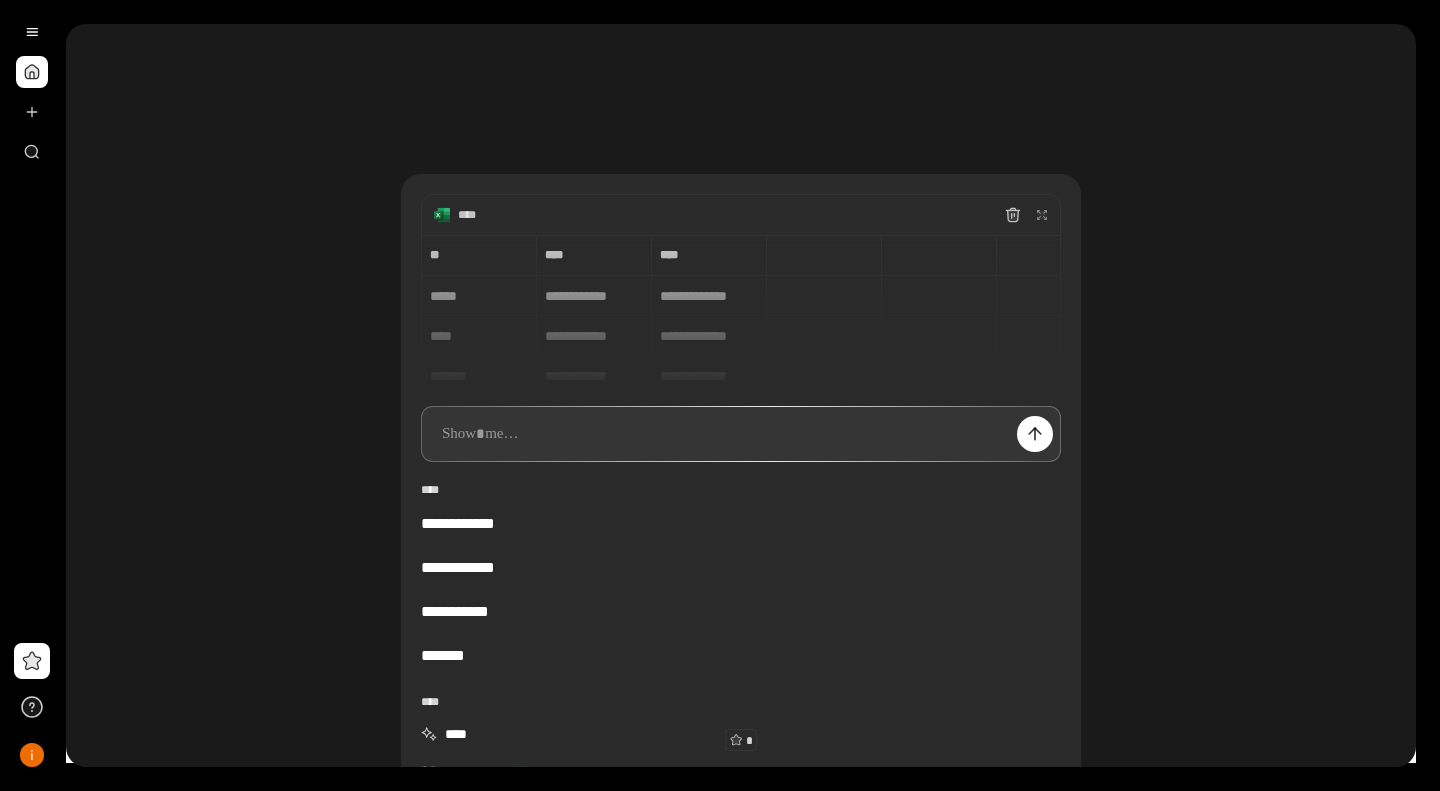 click at bounding box center (741, 434) 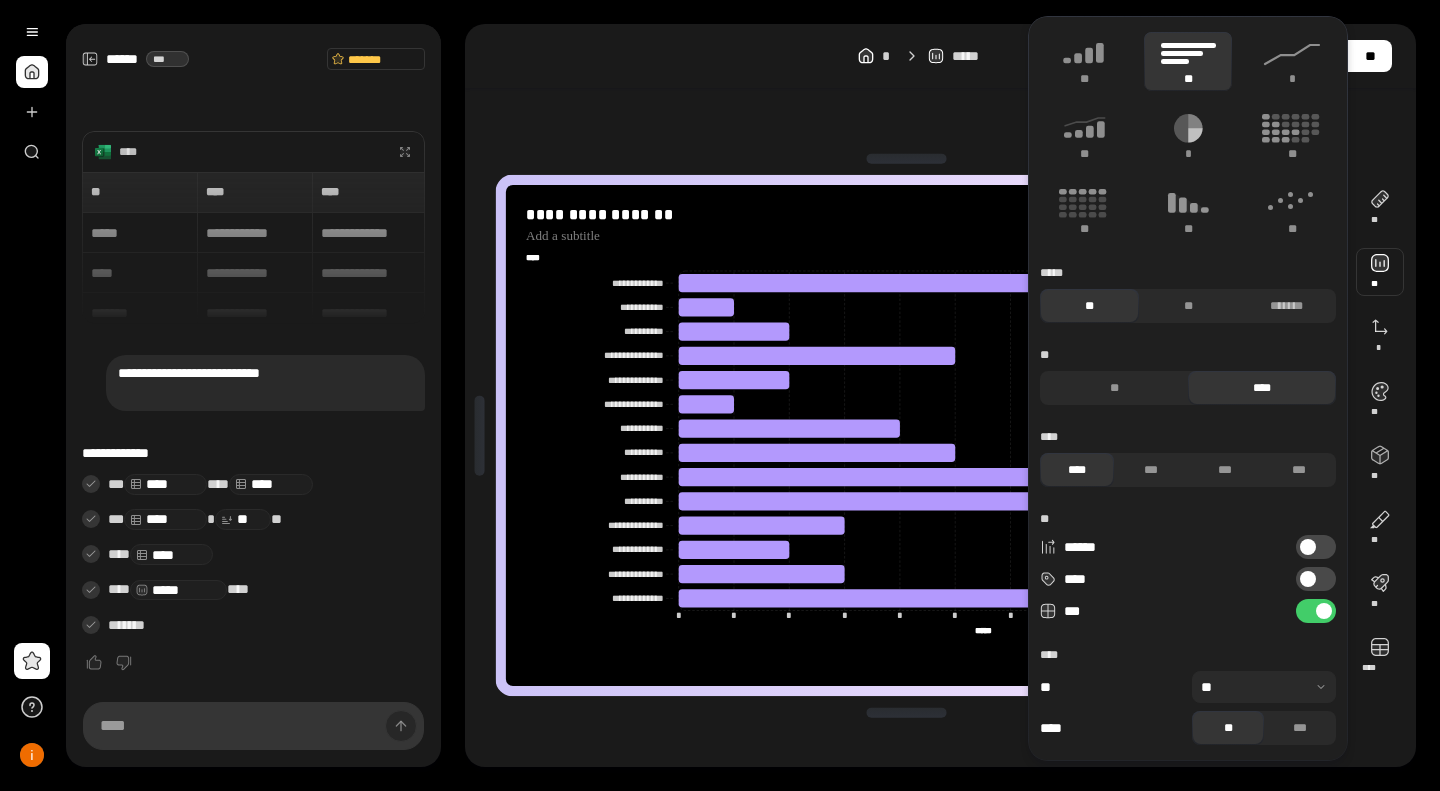click at bounding box center [1380, 272] 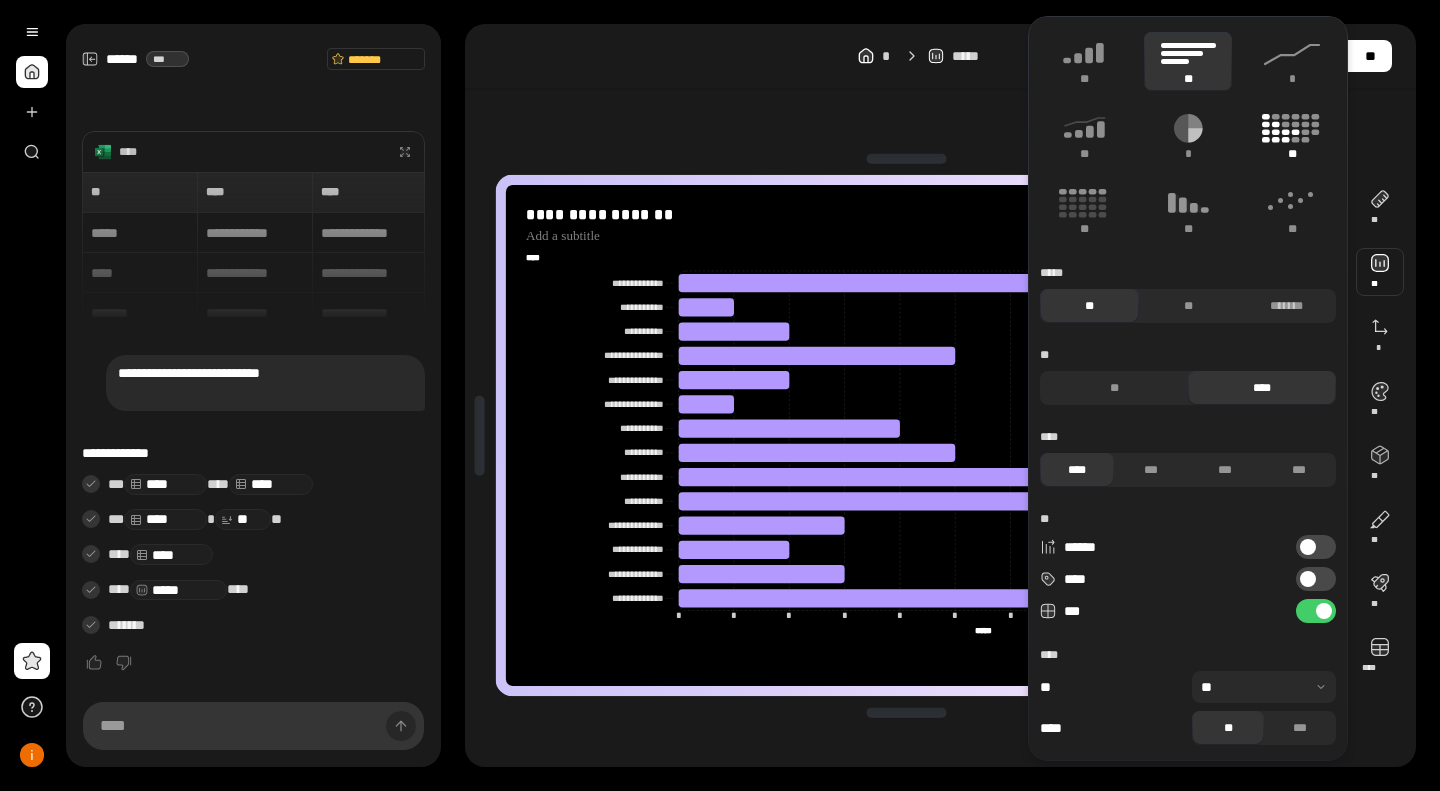 click 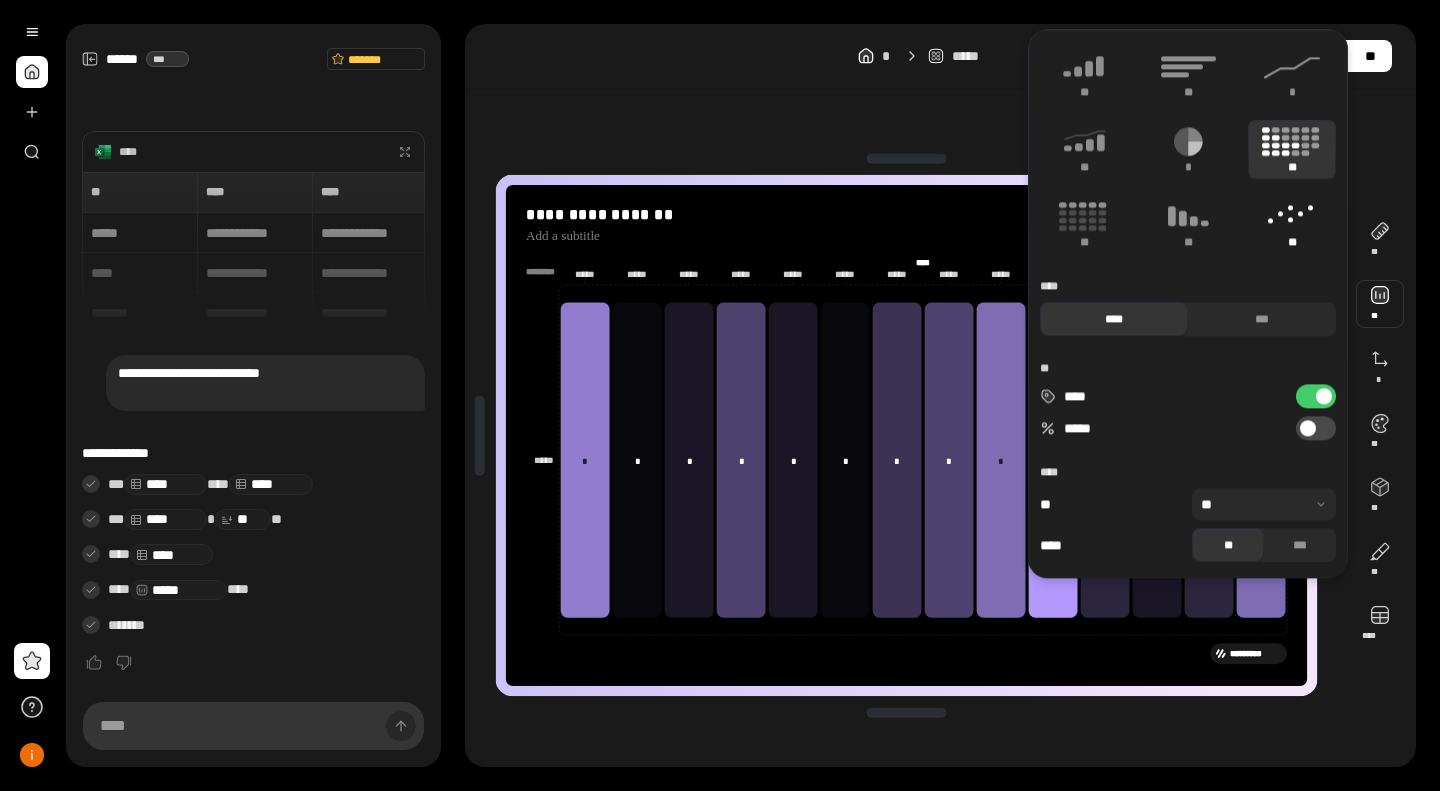 click 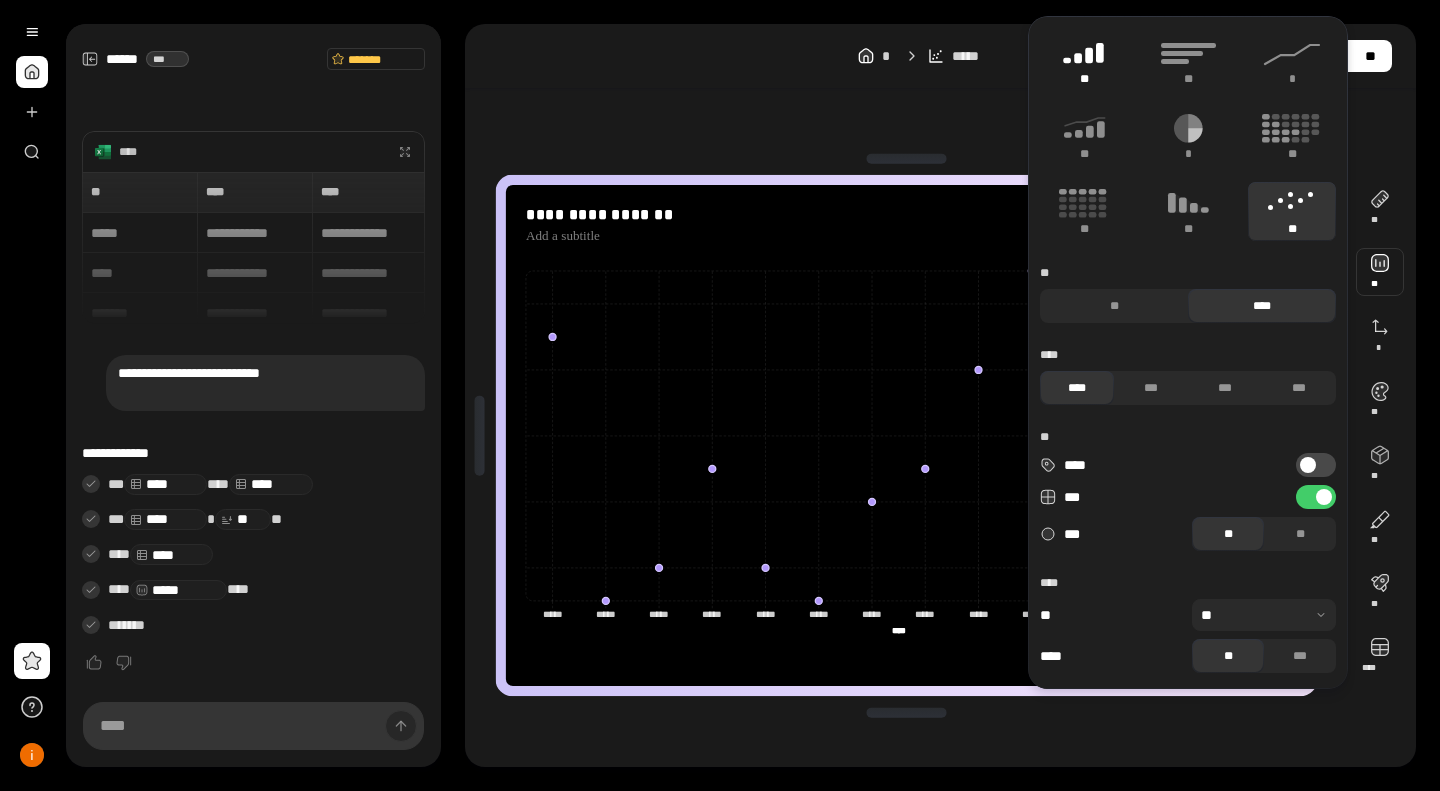 click 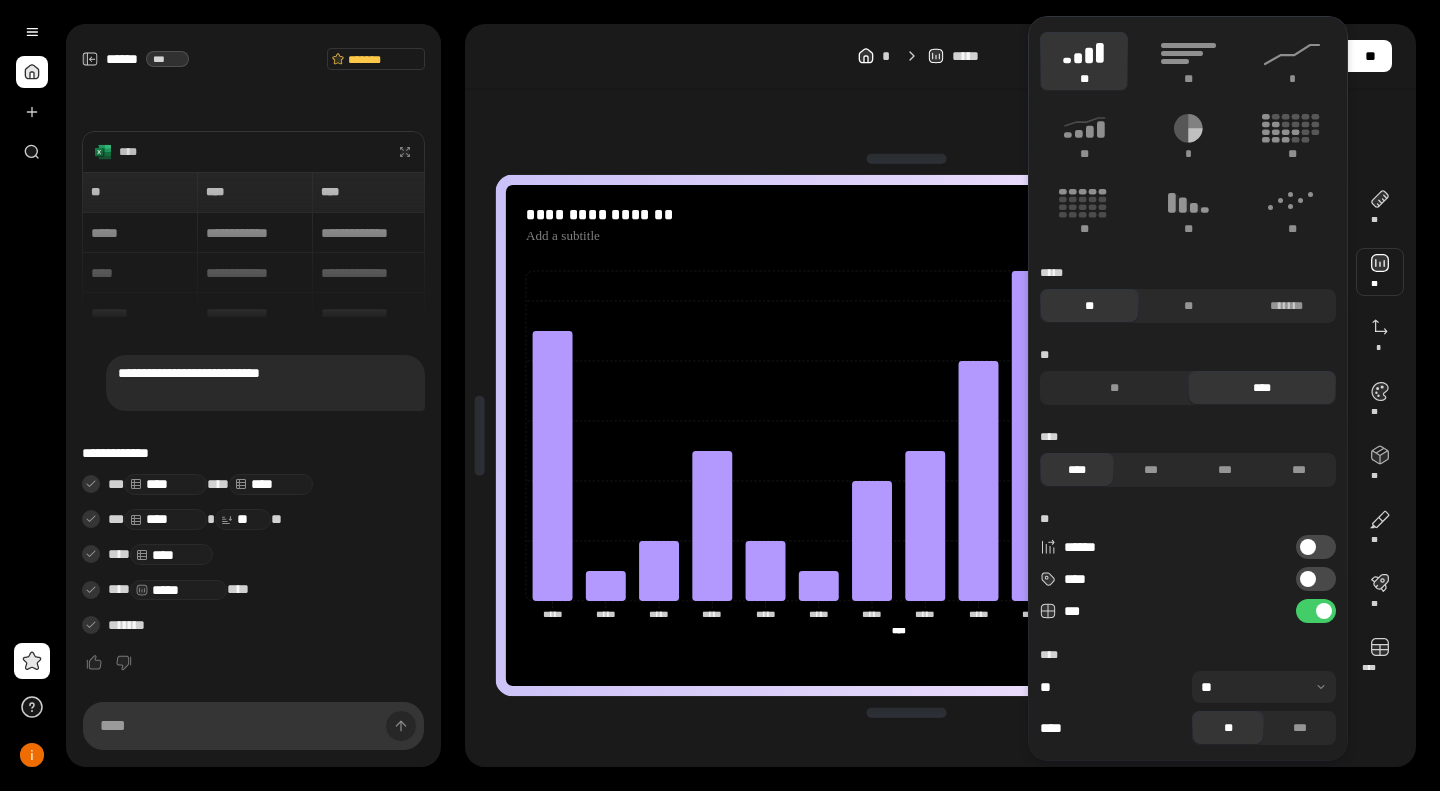click on "****" at bounding box center (1316, 579) 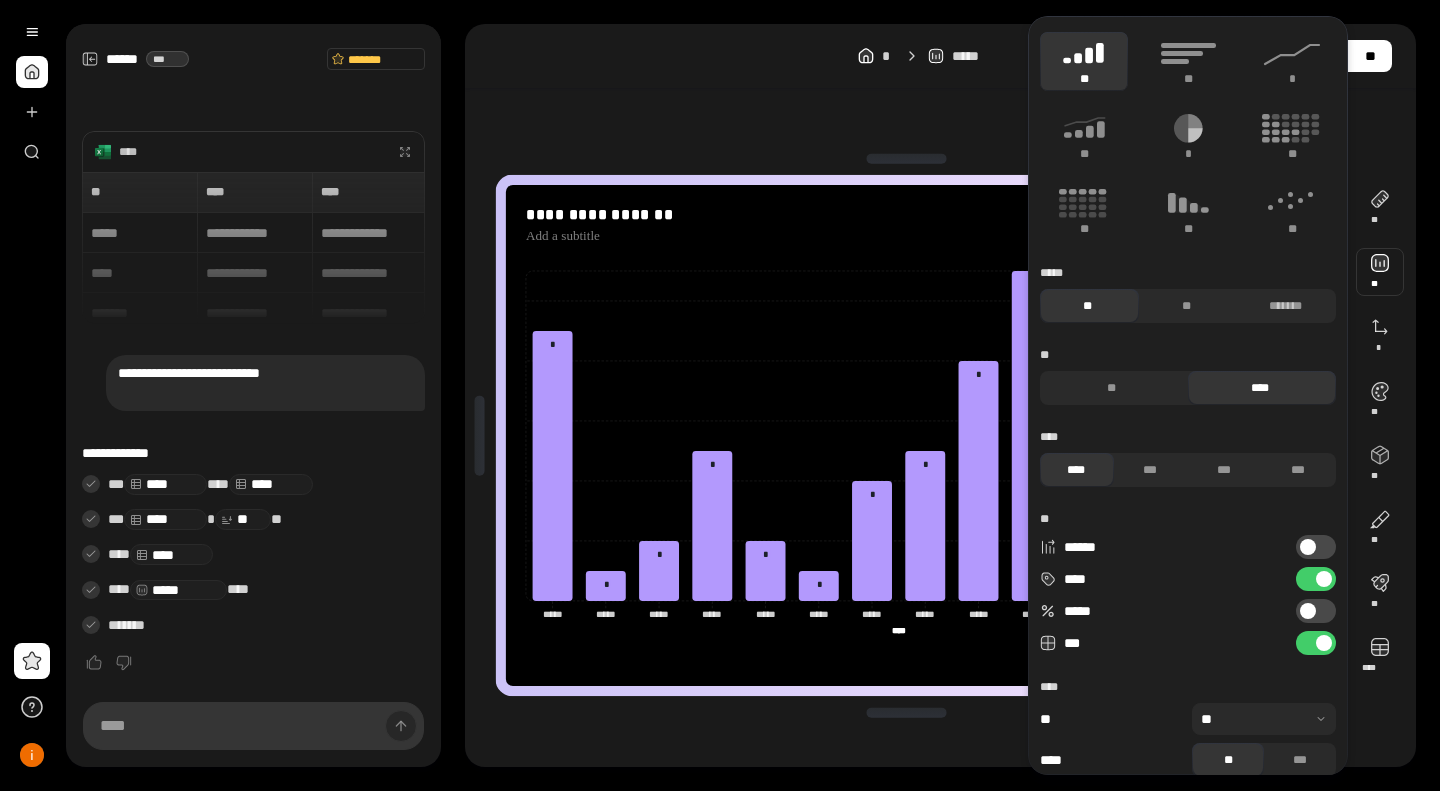 click at bounding box center [1324, 579] 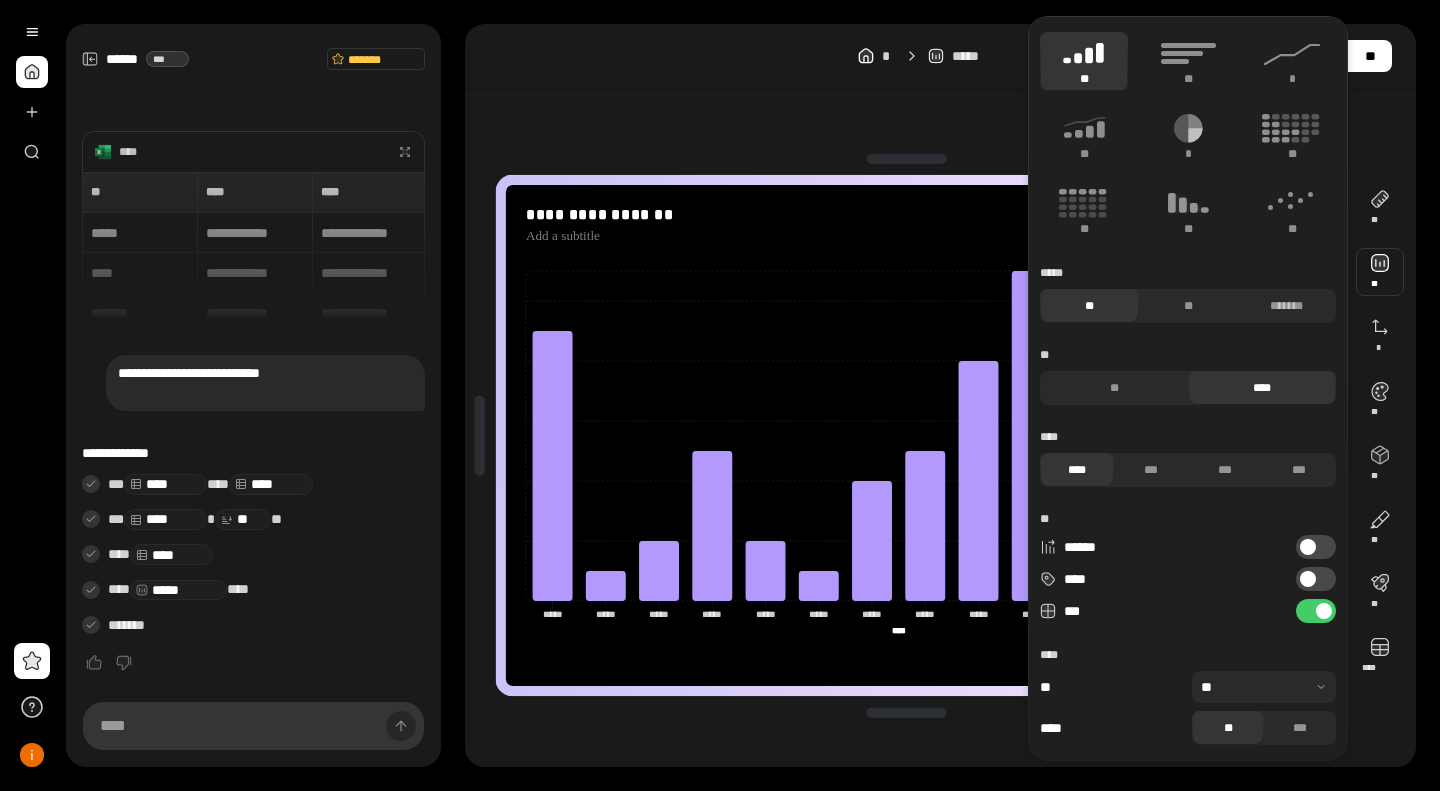 click on "**********" at bounding box center [906, 435] 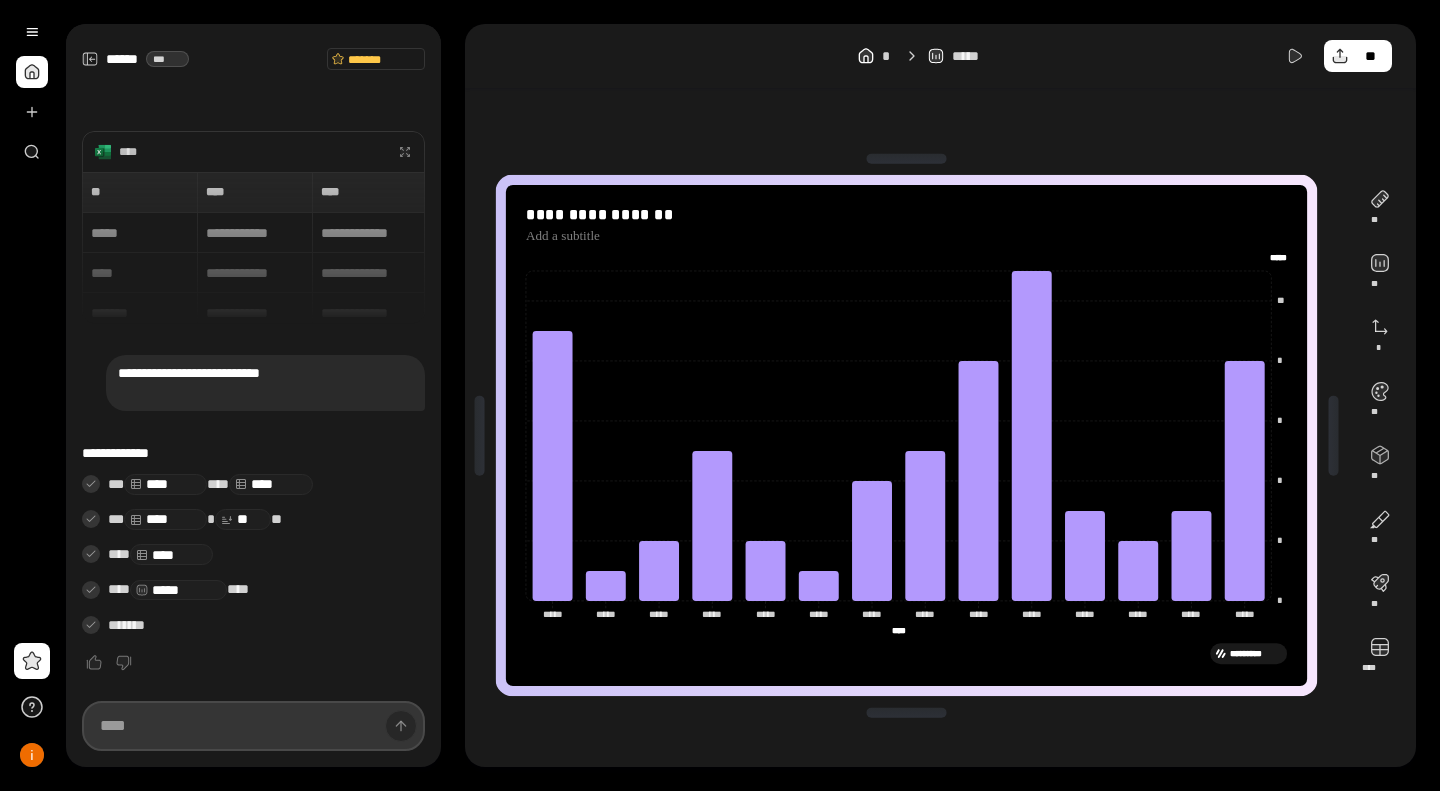 click at bounding box center [253, 726] 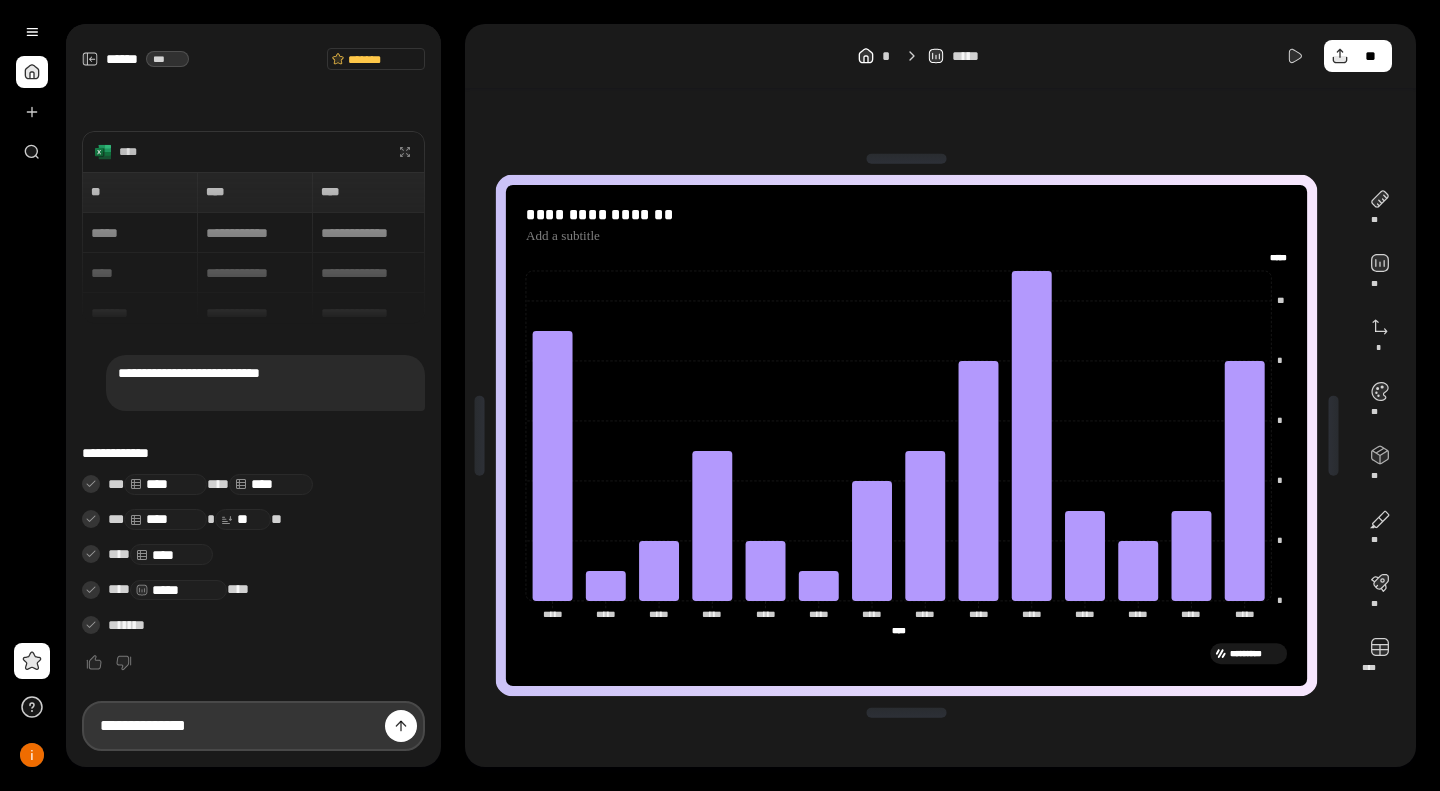 type on "**********" 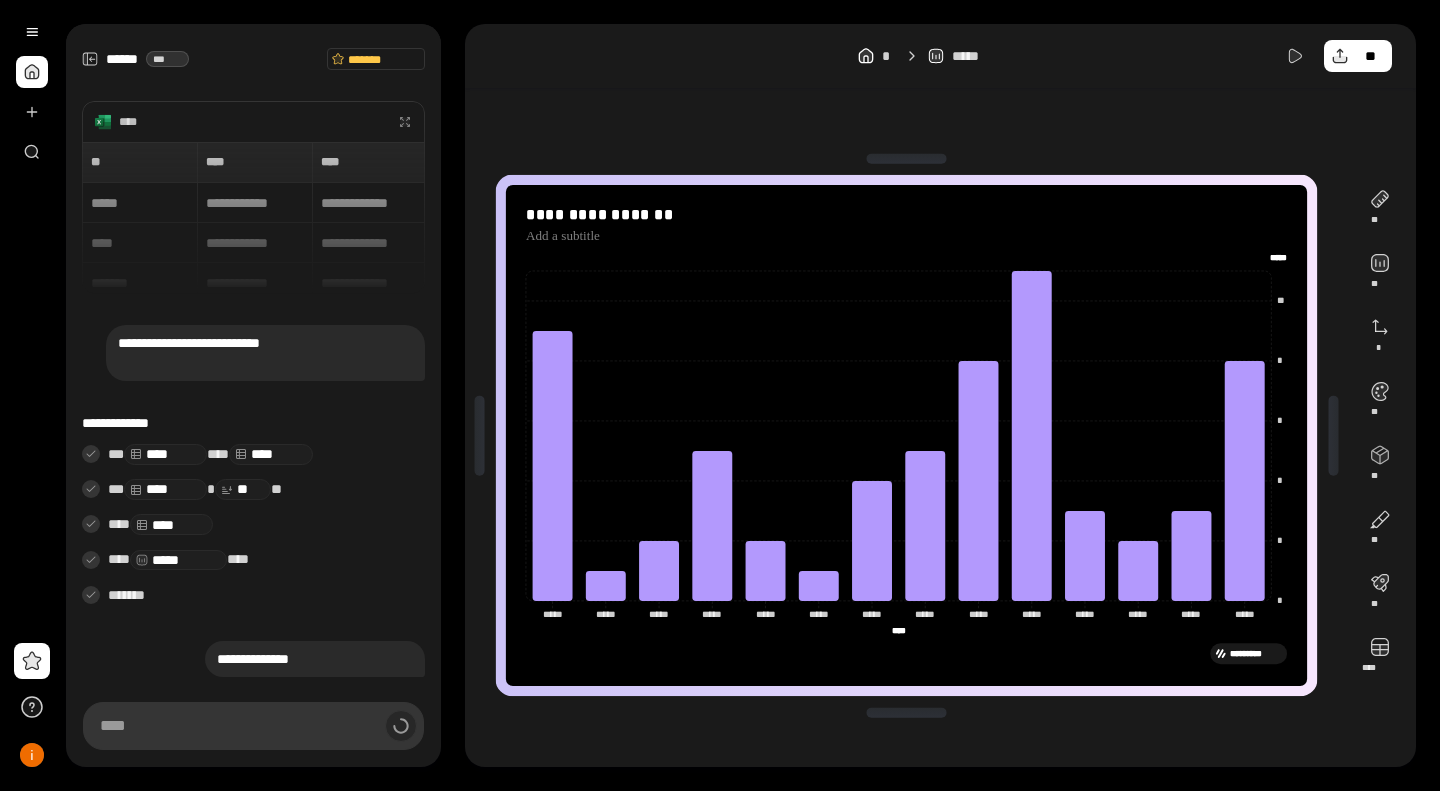 type on "**********" 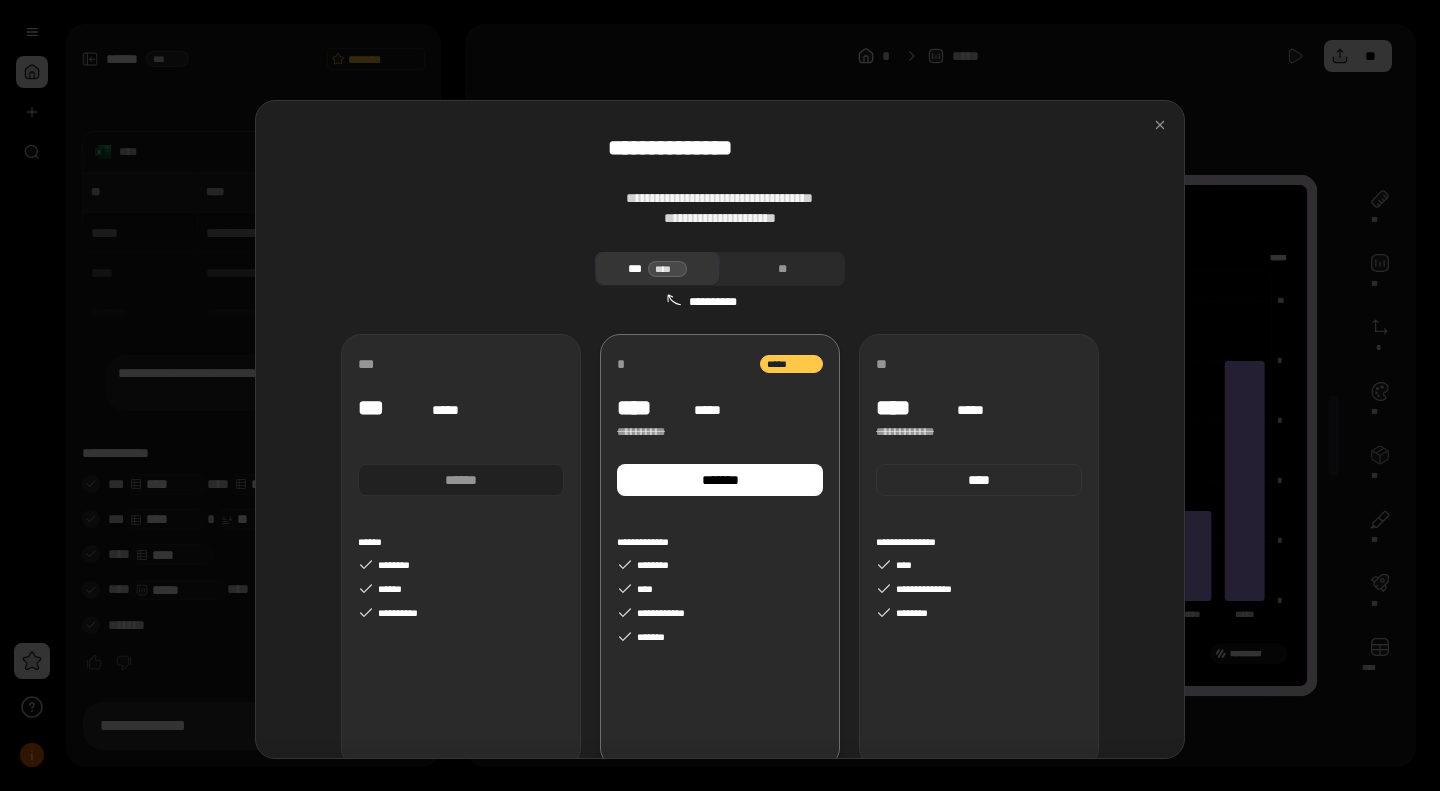 click on "*** *** ***** ******" at bounding box center [461, 429] 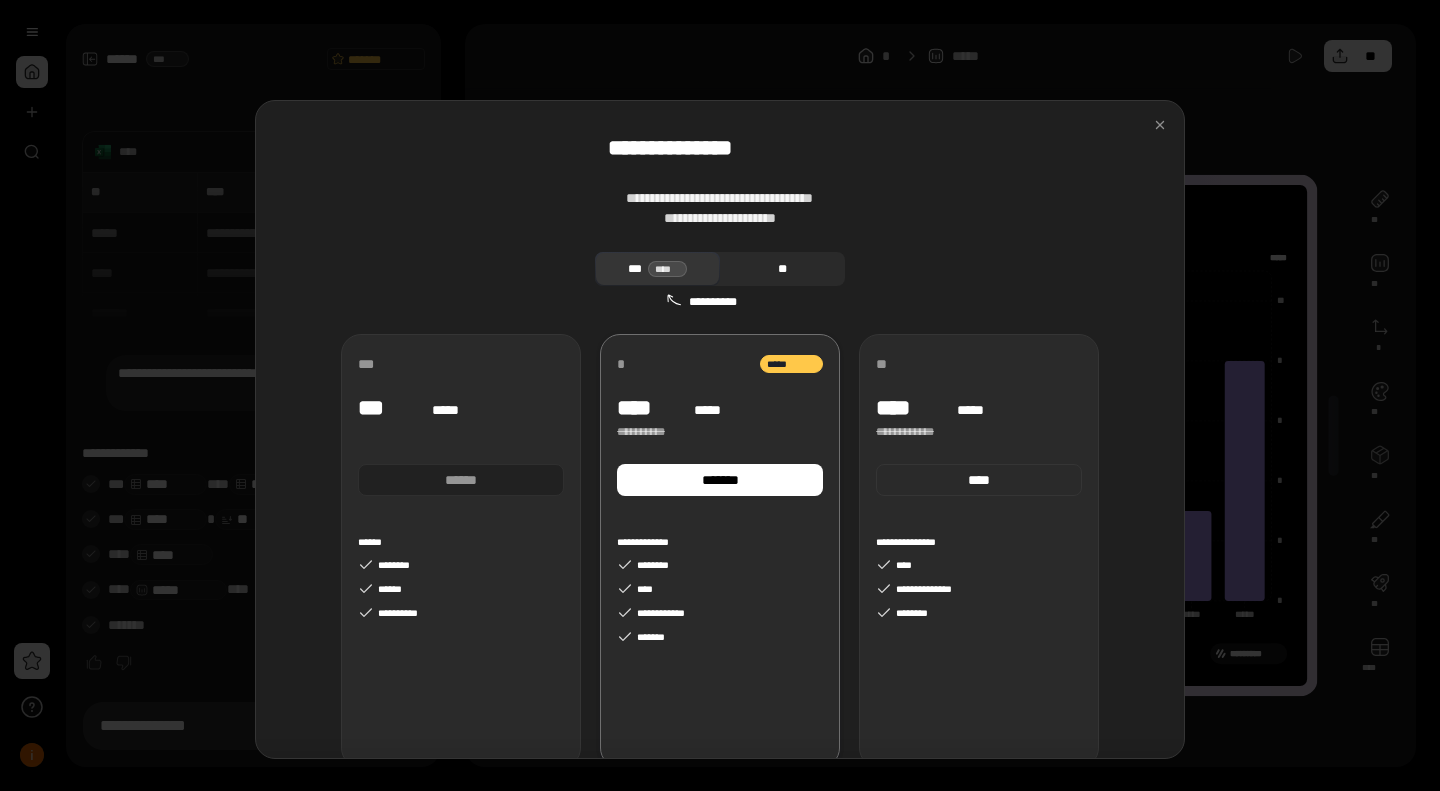 click on "**" at bounding box center (782, 269) 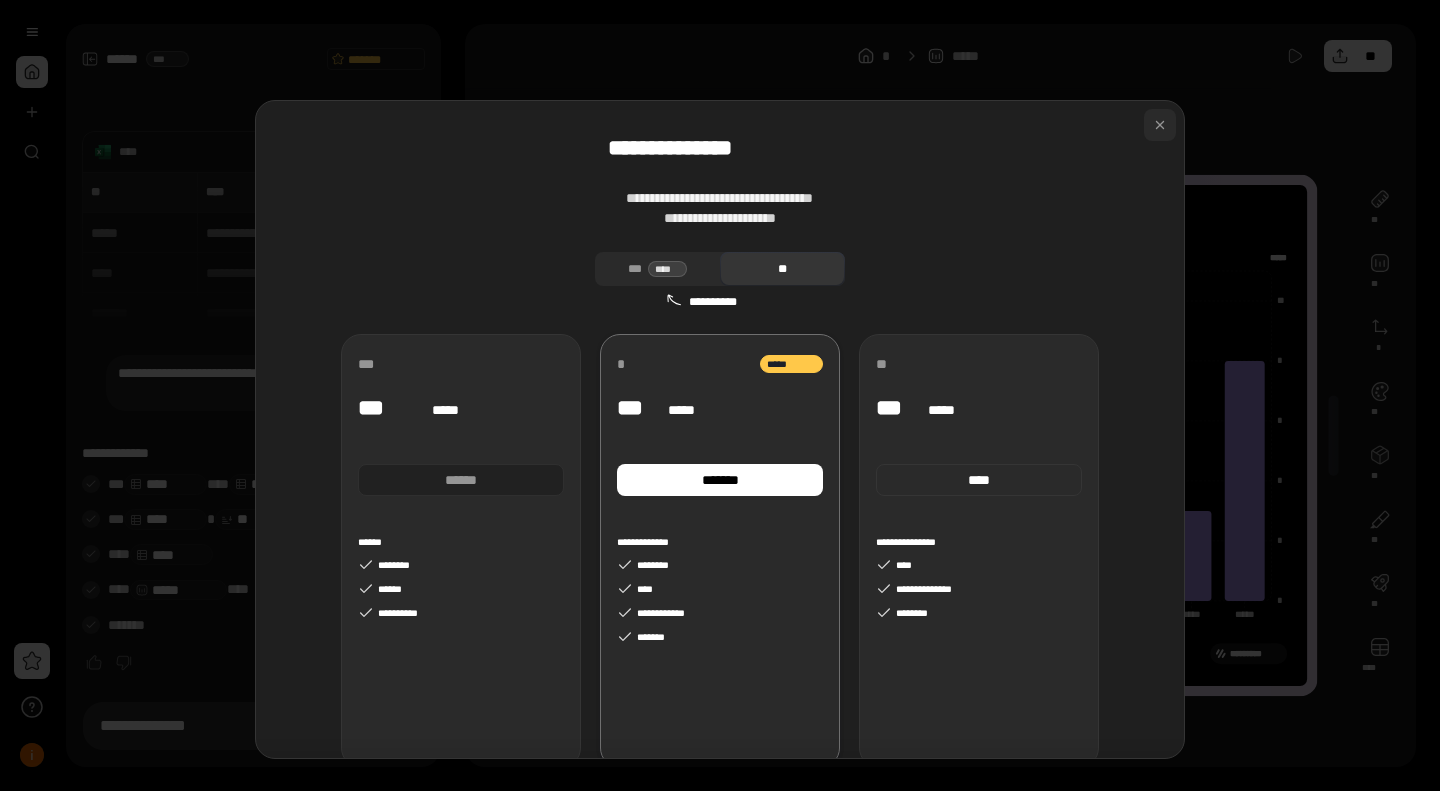 click at bounding box center [1160, 125] 